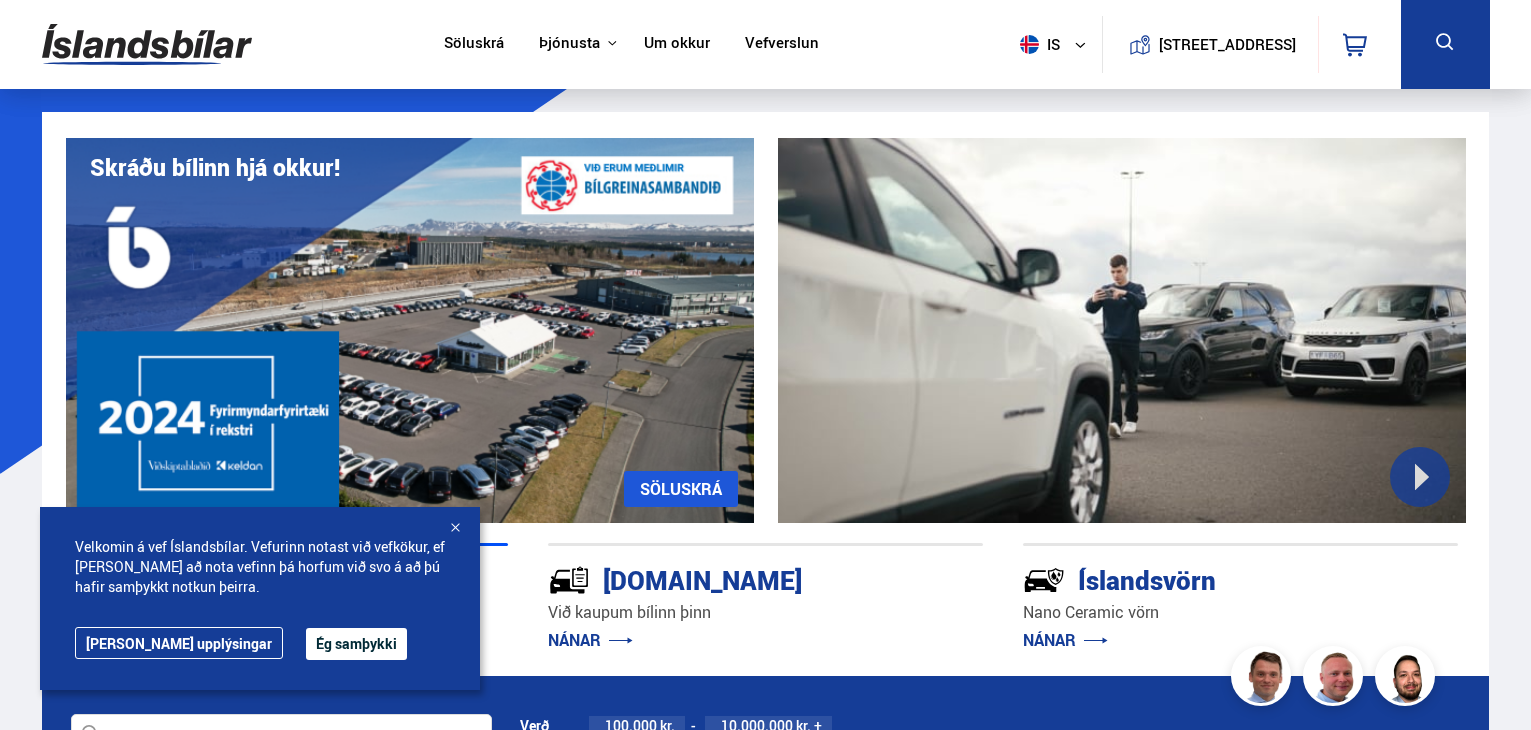 scroll, scrollTop: 0, scrollLeft: 0, axis: both 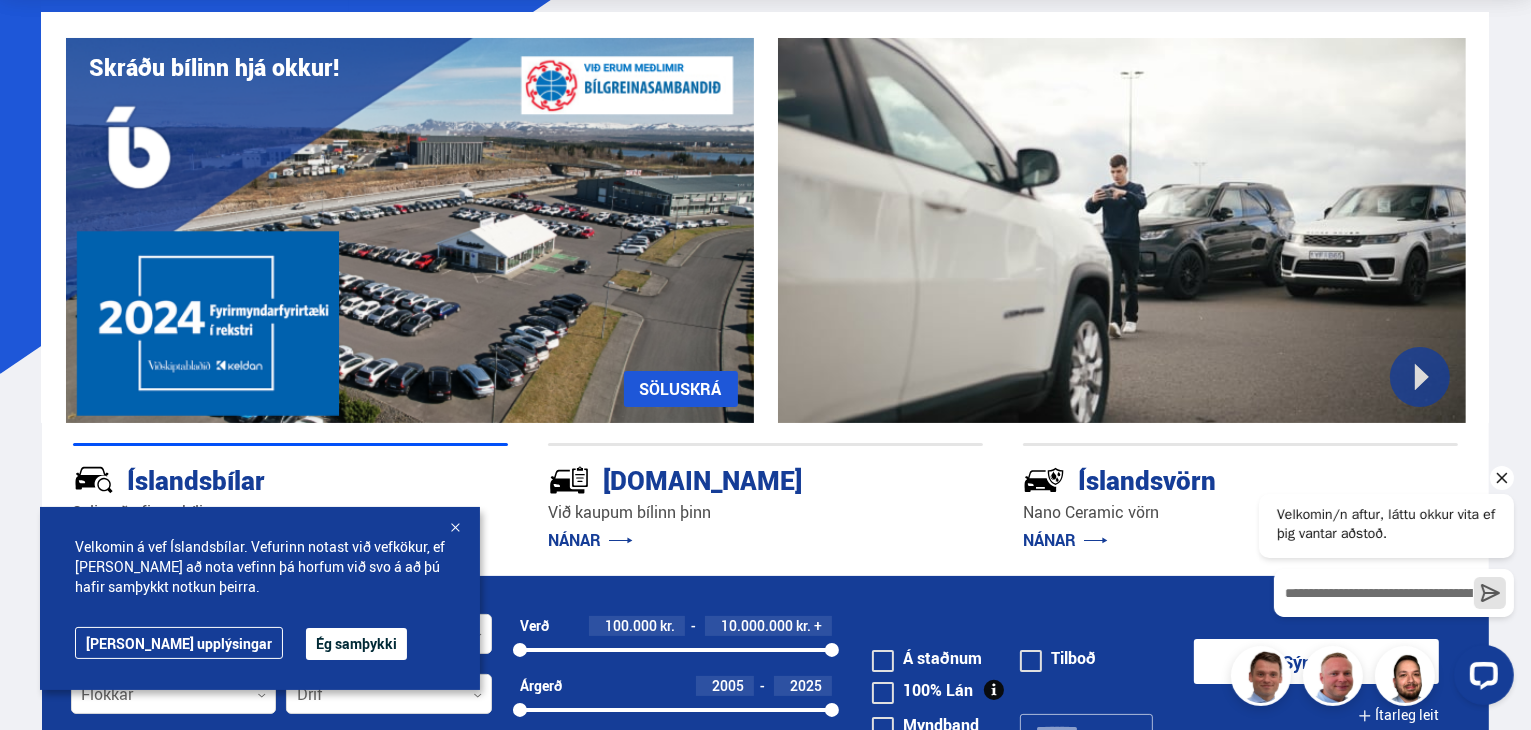click 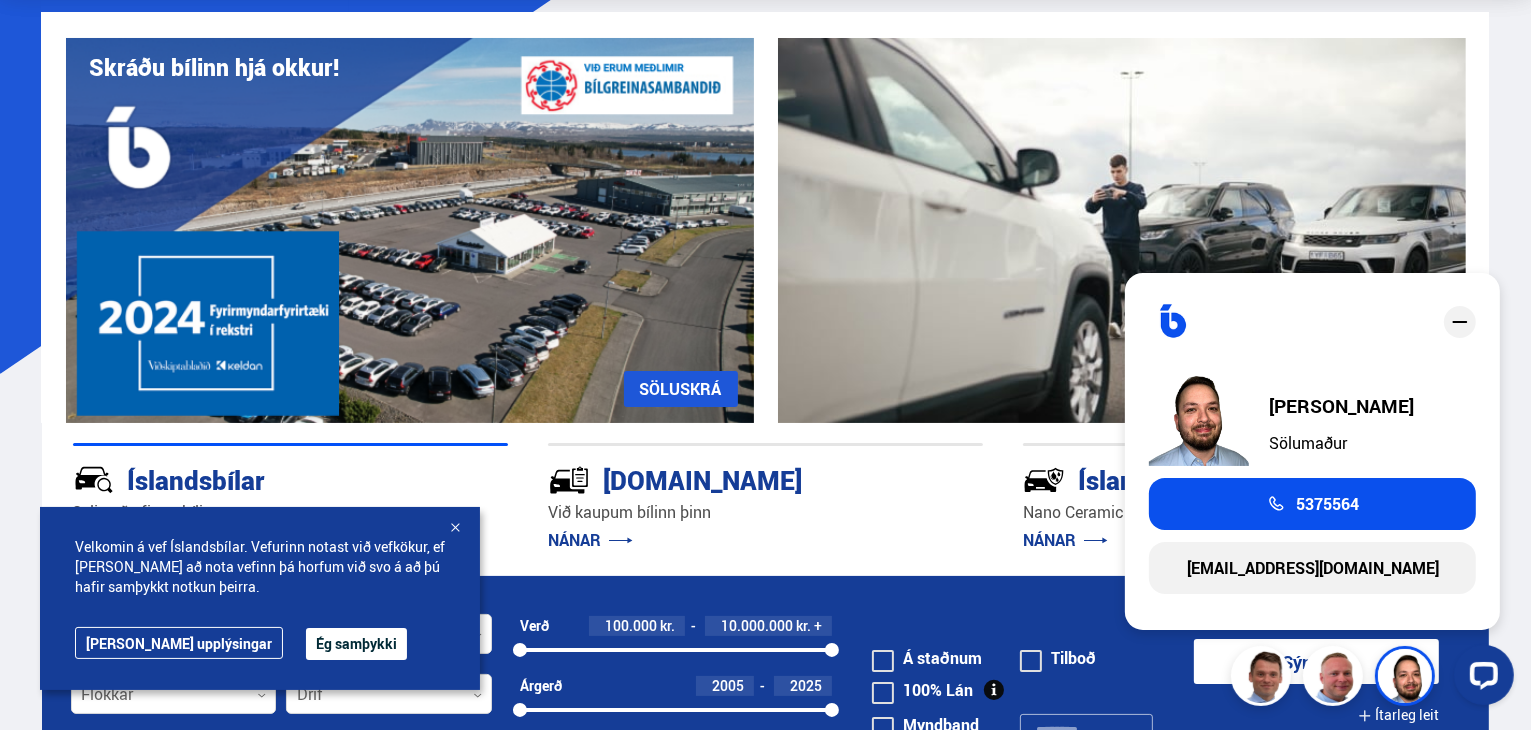 click 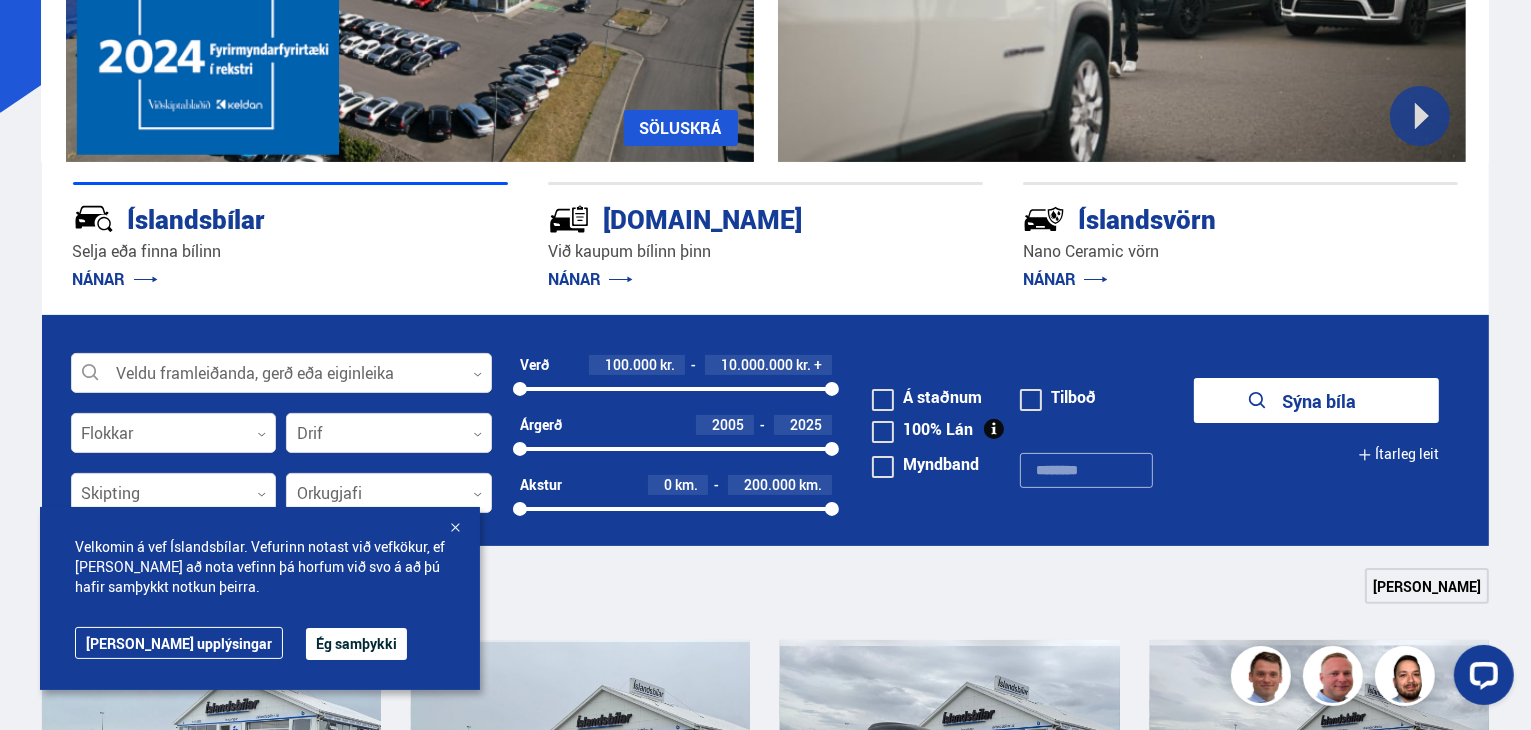 scroll, scrollTop: 400, scrollLeft: 0, axis: vertical 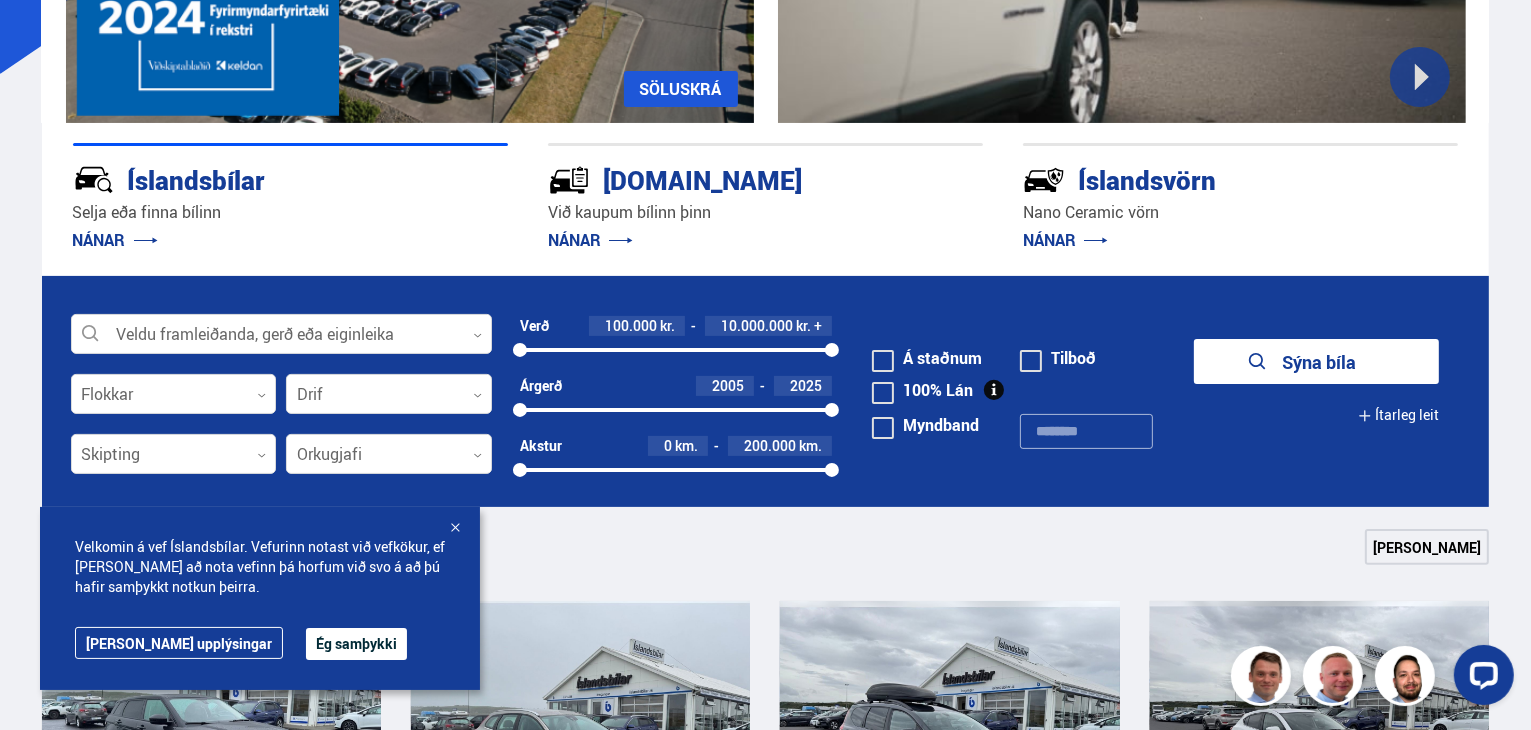 click on "100000 10000000" at bounding box center [676, 350] 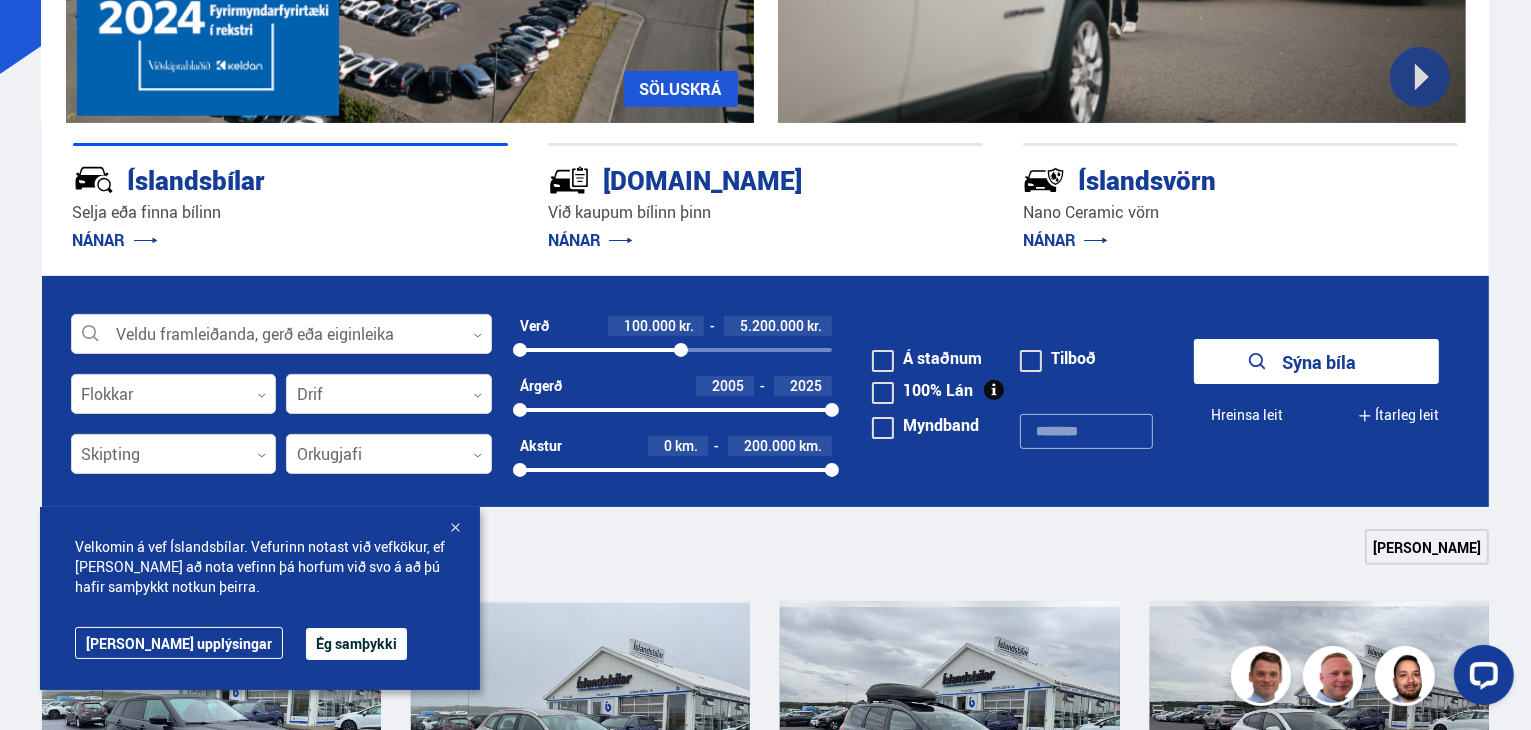 click at bounding box center [600, 350] 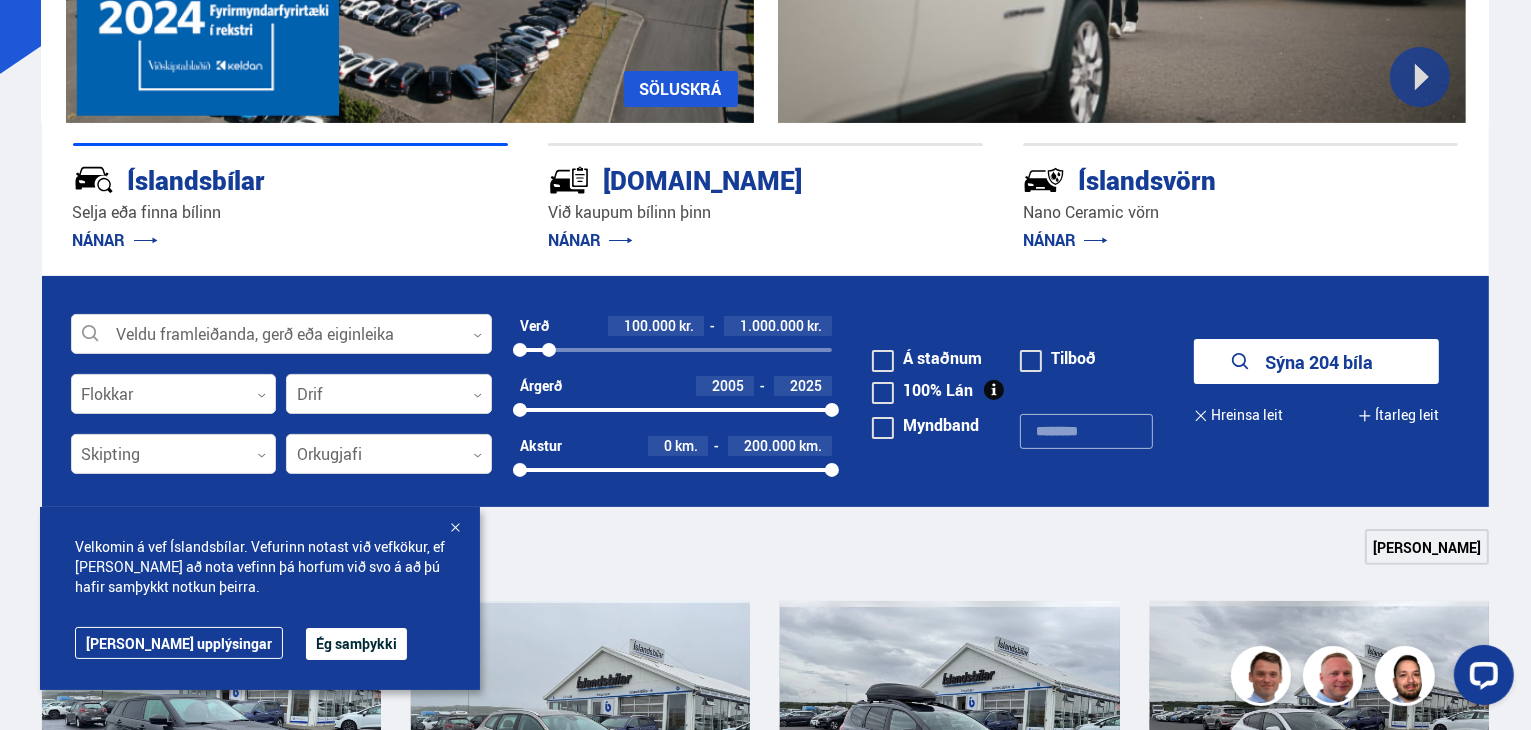 drag, startPoint x: 672, startPoint y: 348, endPoint x: 549, endPoint y: 353, distance: 123.101585 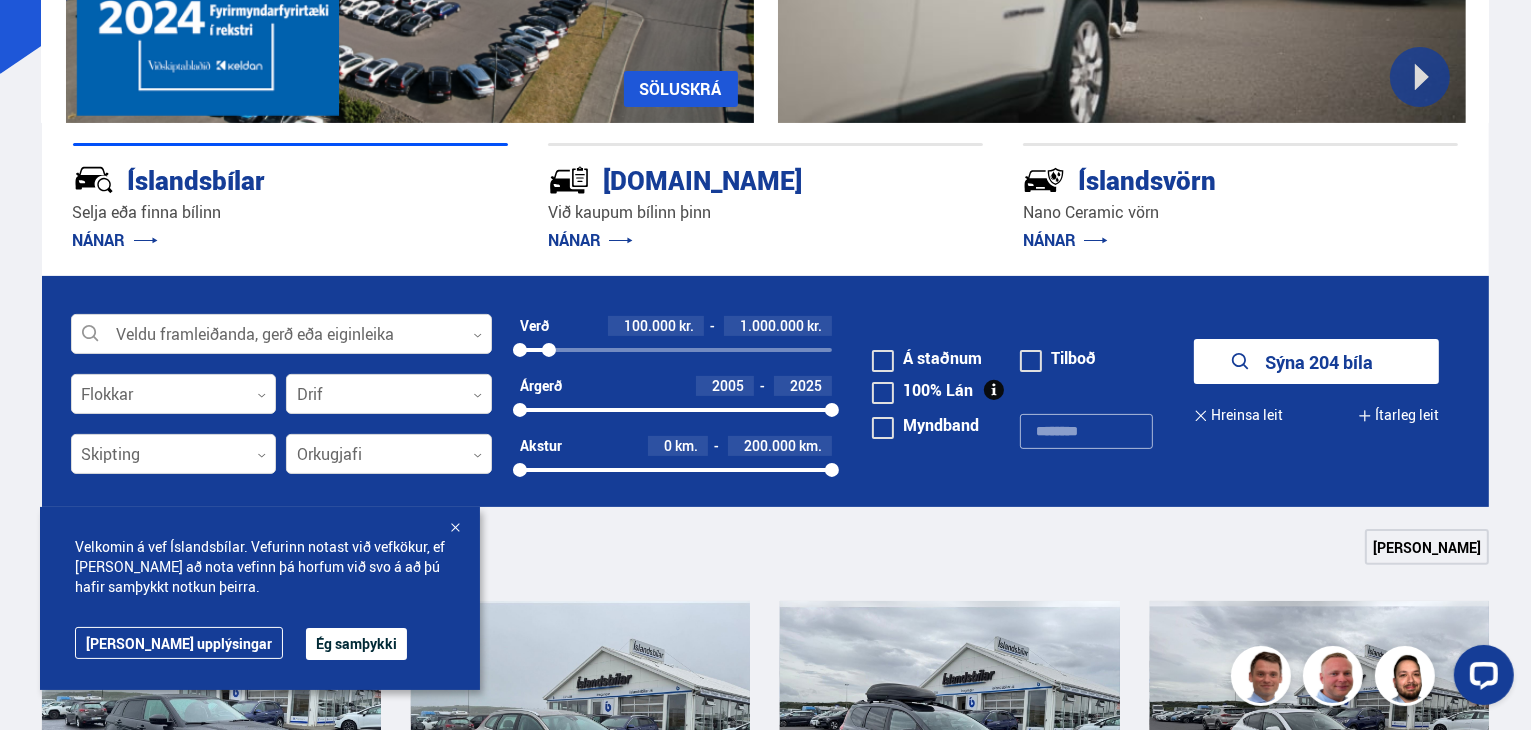 click at bounding box center (549, 350) 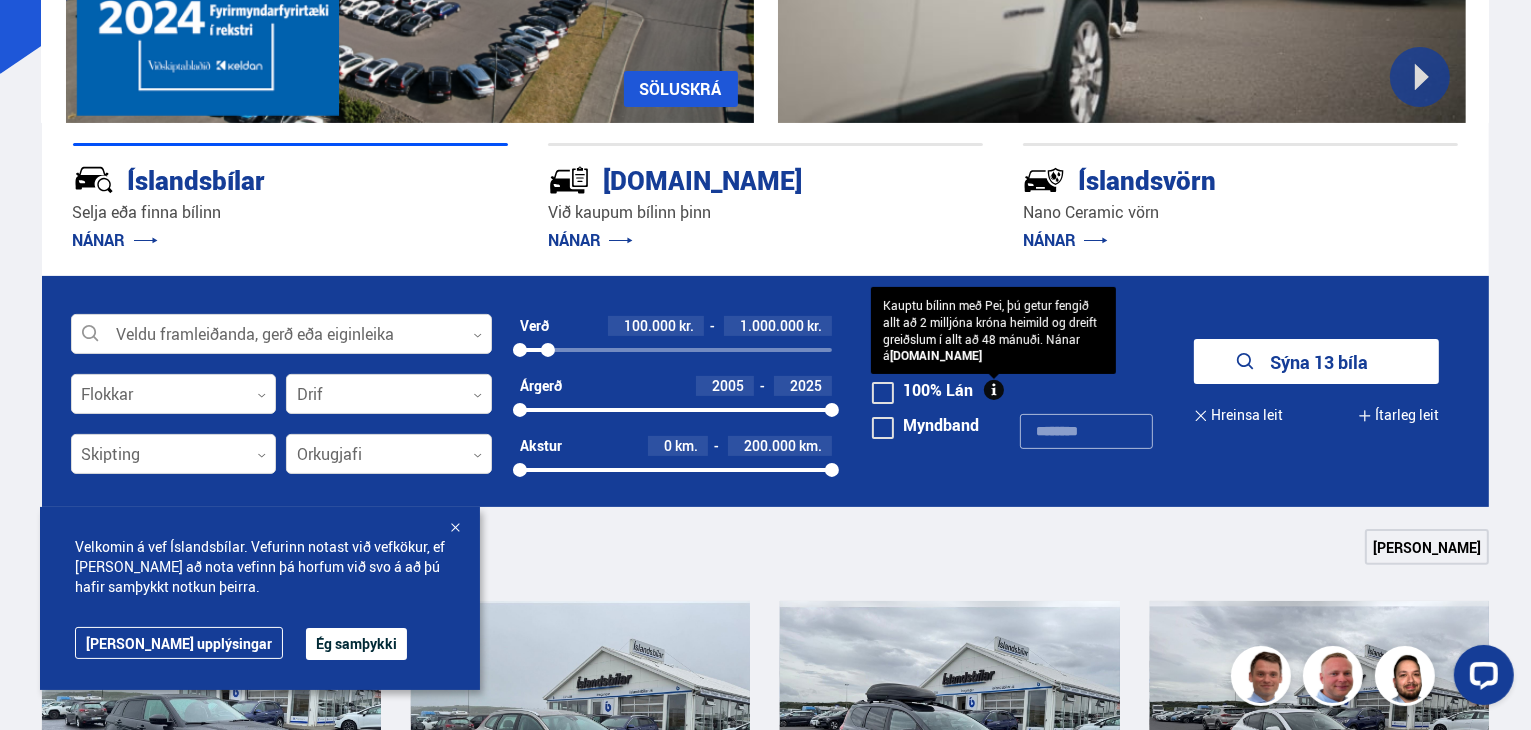 click on "Sýna 13 bíla" at bounding box center (1316, 361) 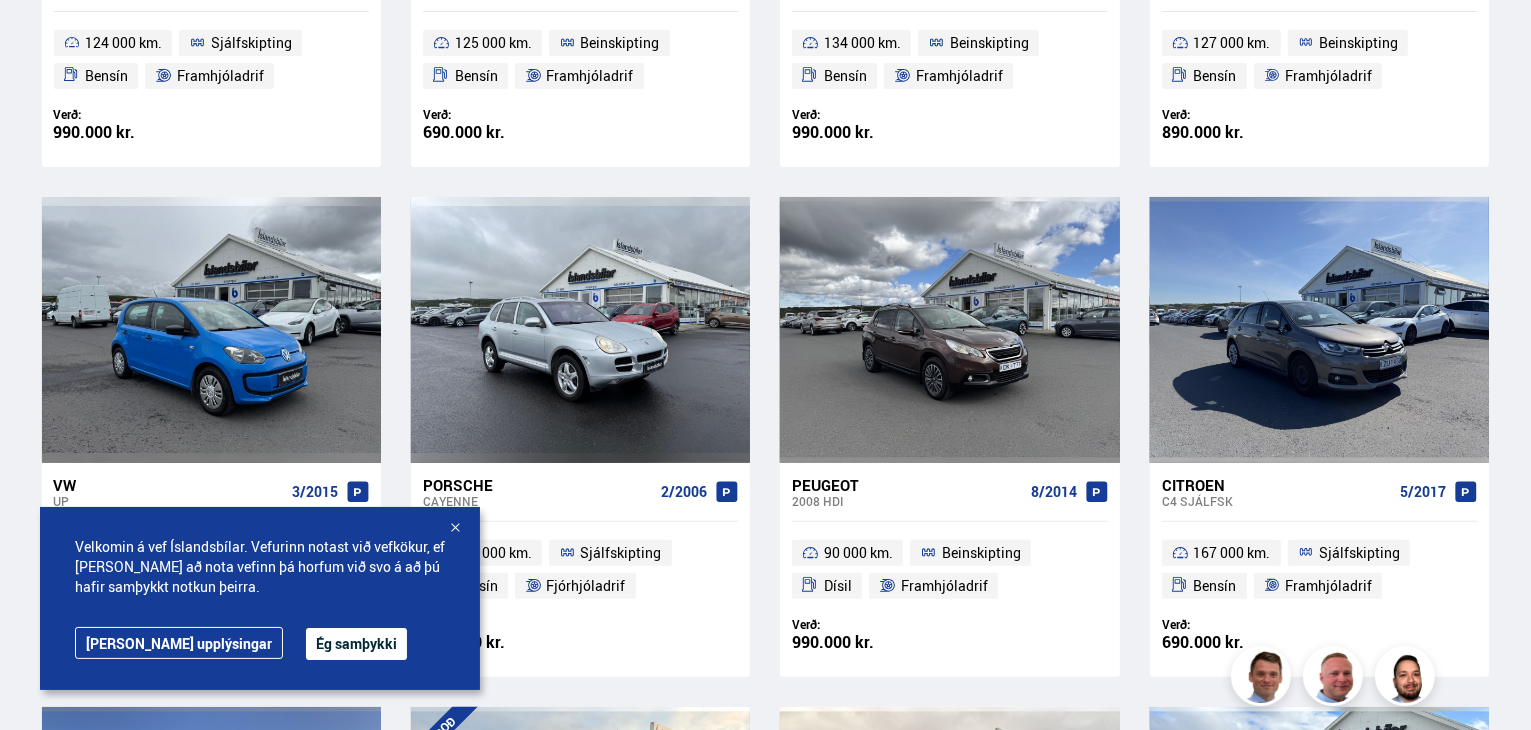 scroll, scrollTop: 800, scrollLeft: 0, axis: vertical 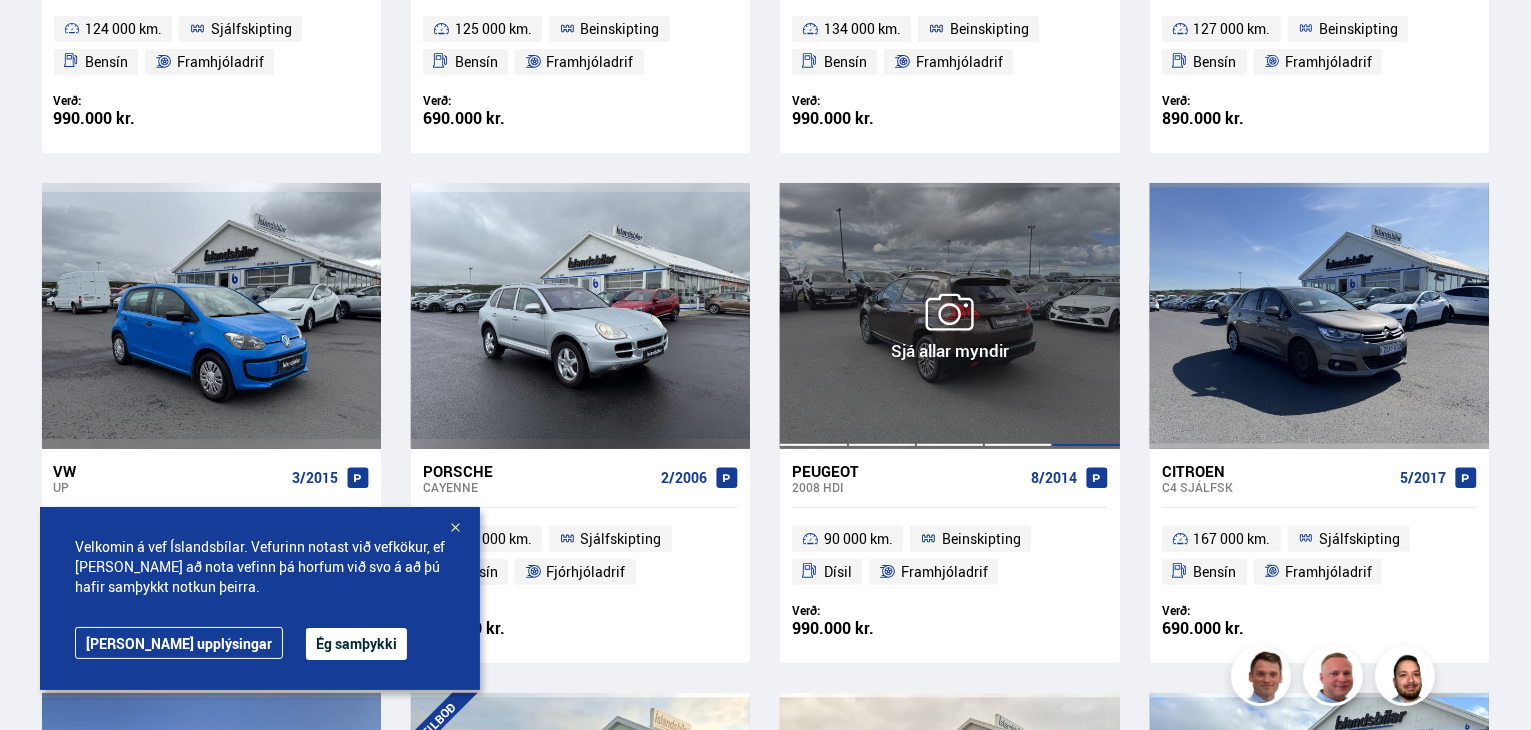 click at bounding box center (1086, 316) 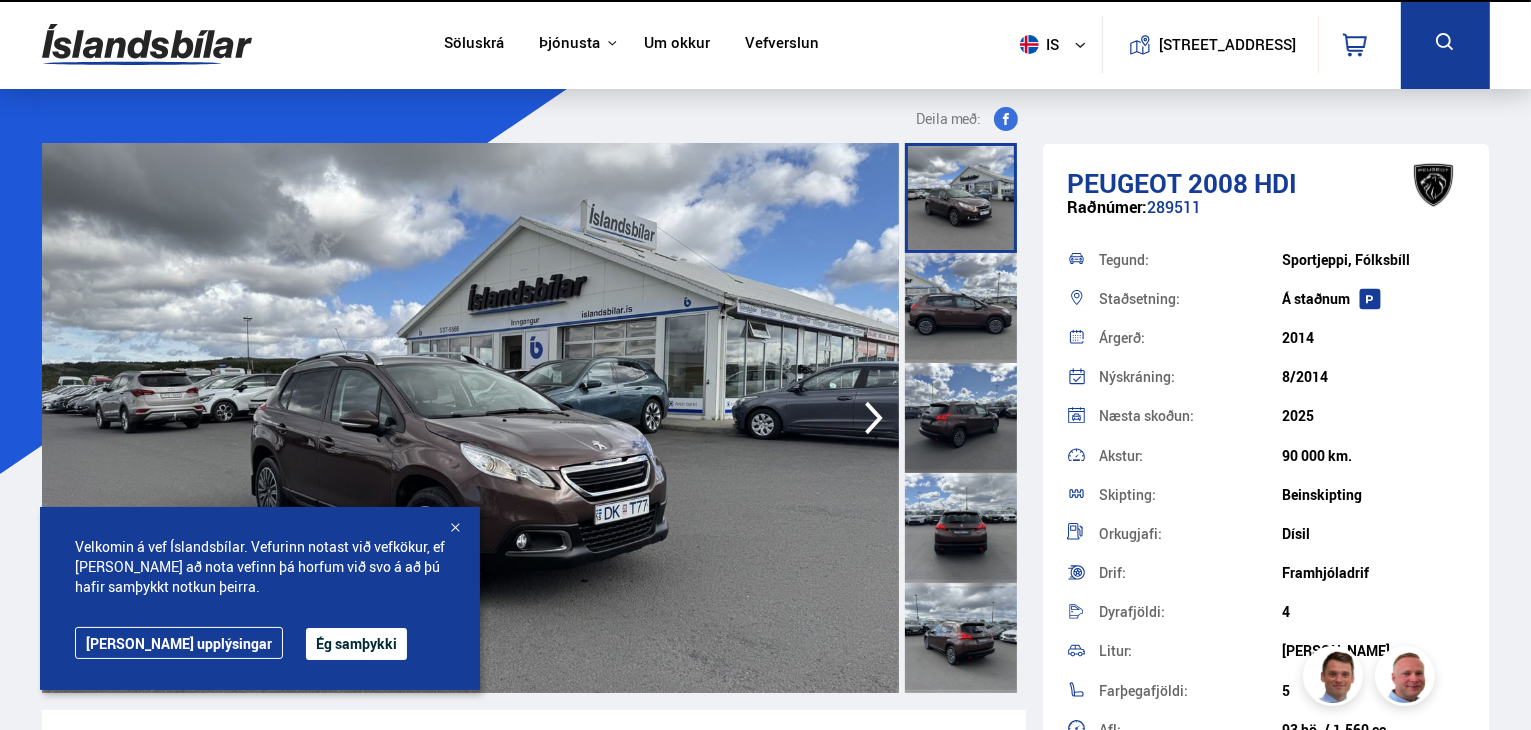click 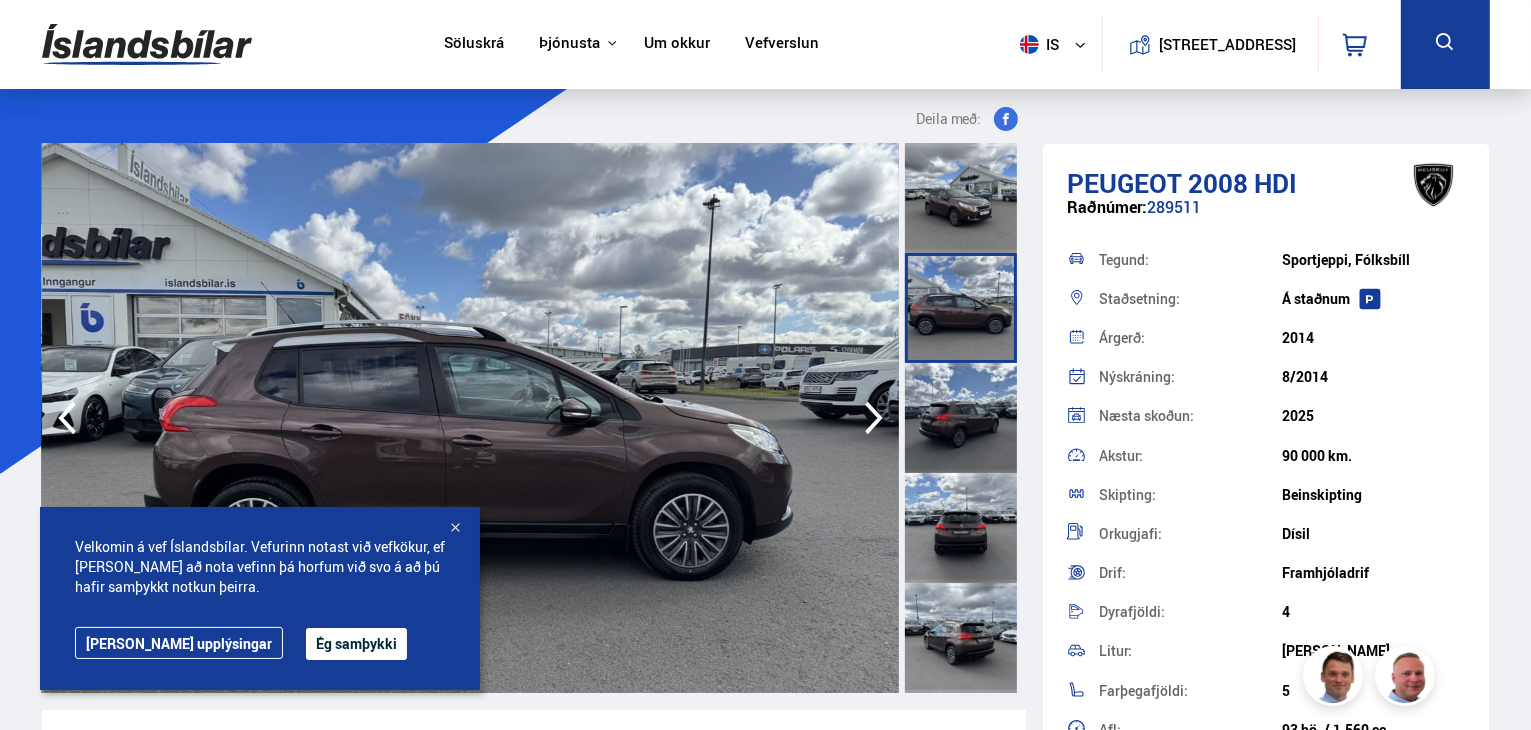 click 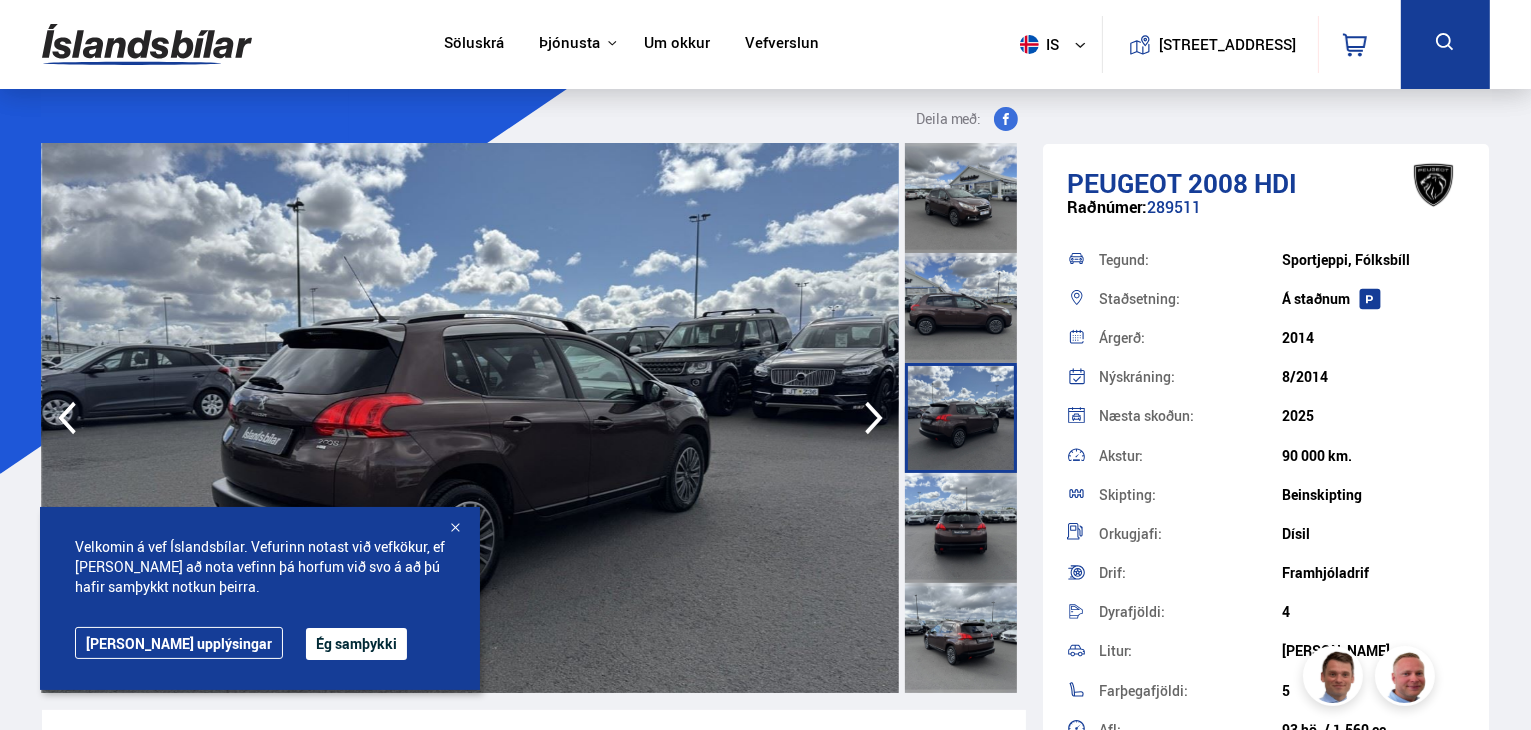 click 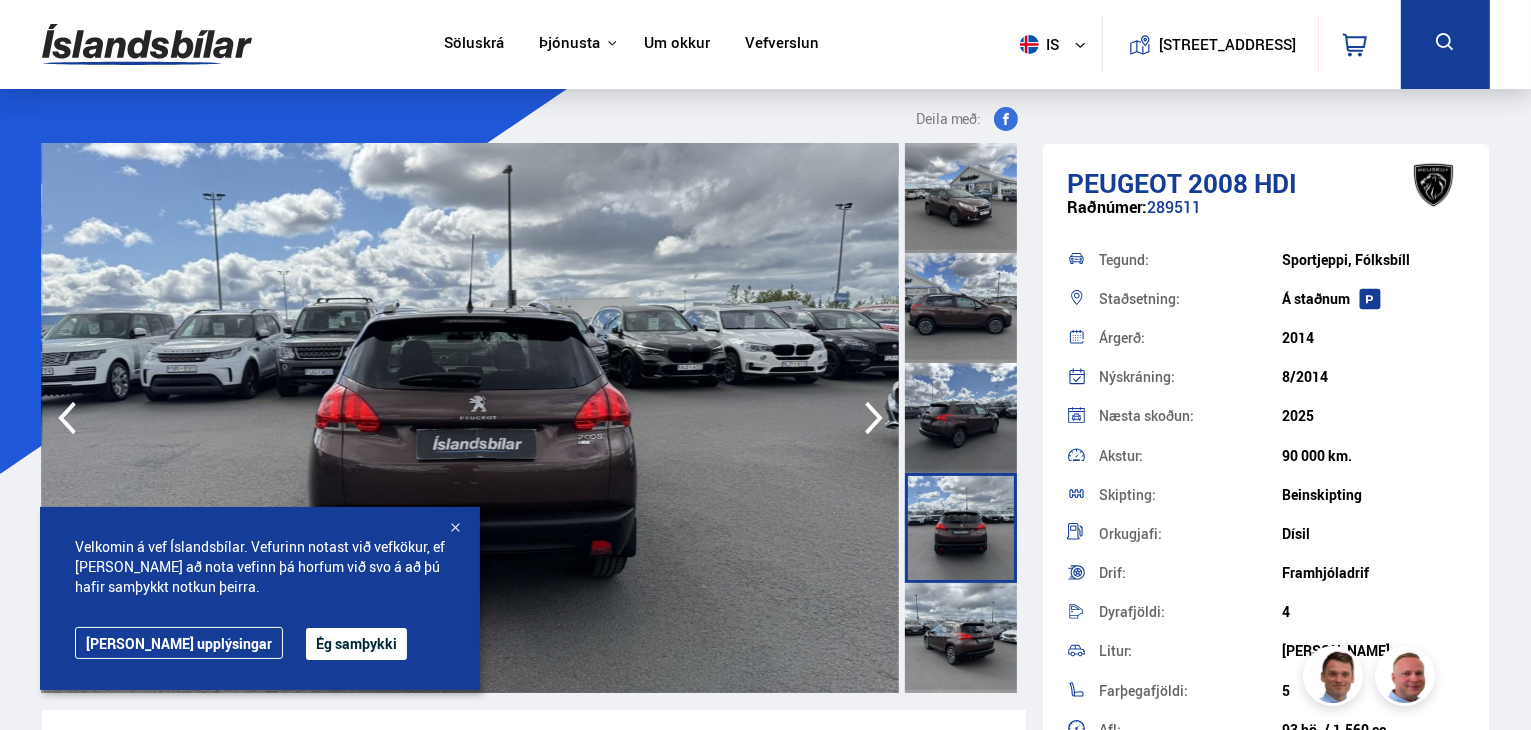 click 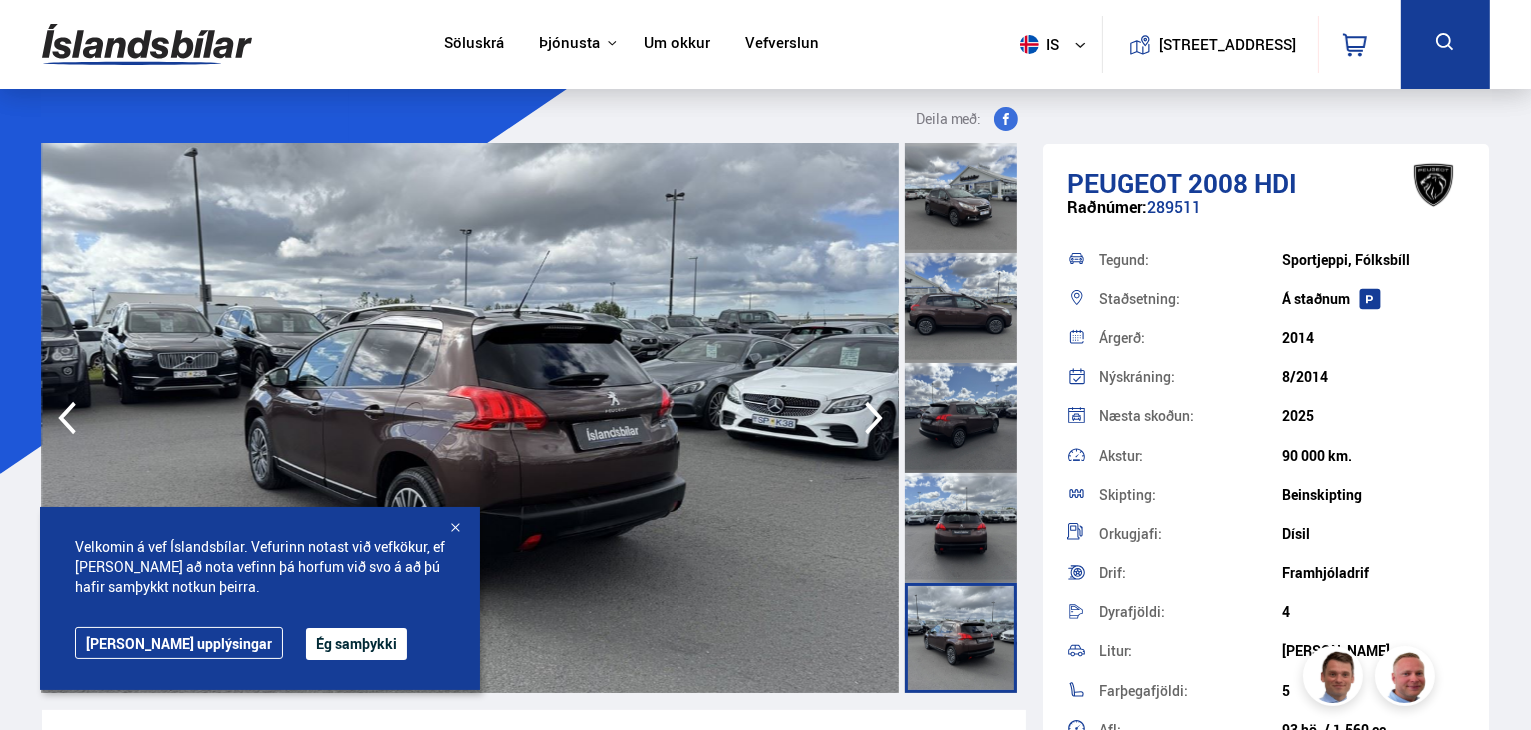 click 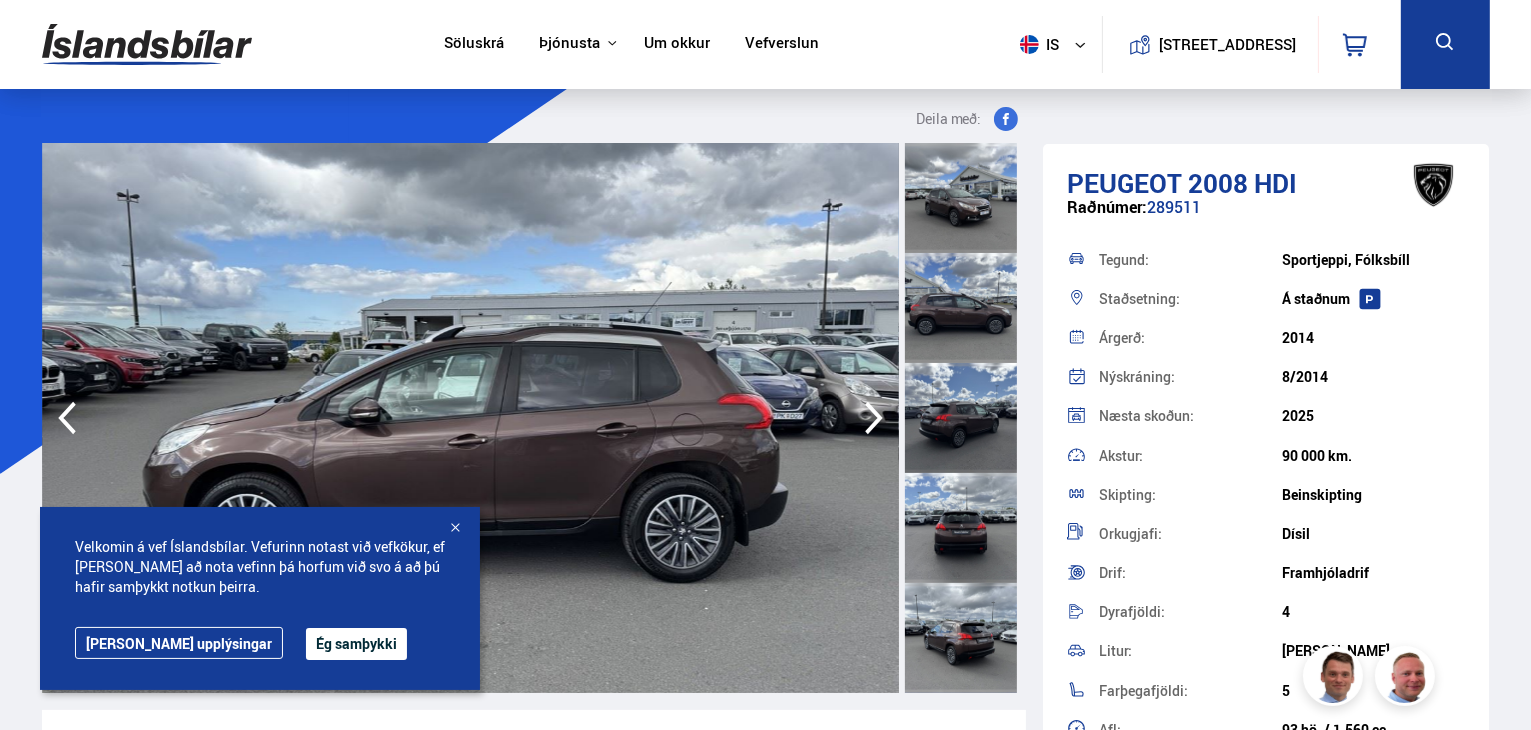 click 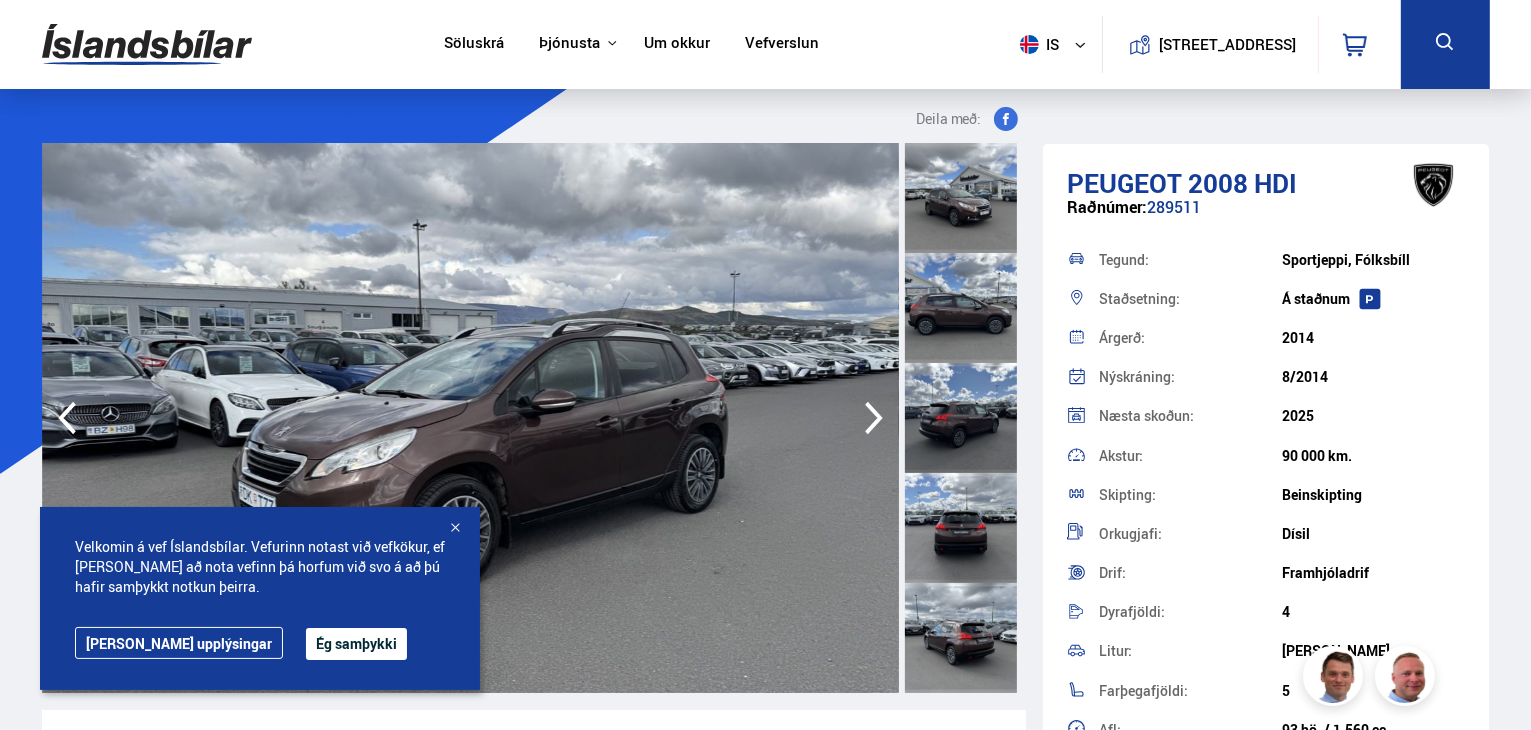 click 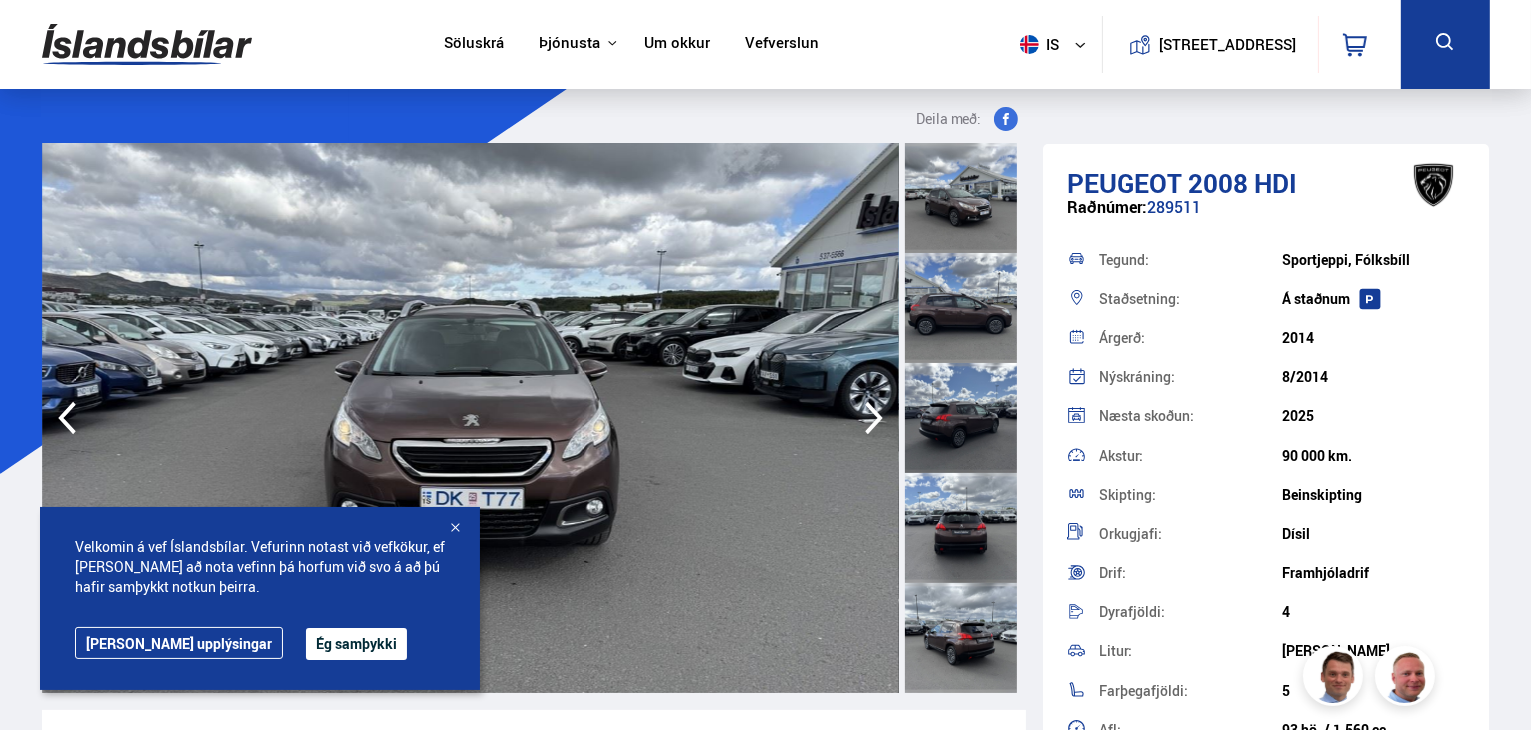 click 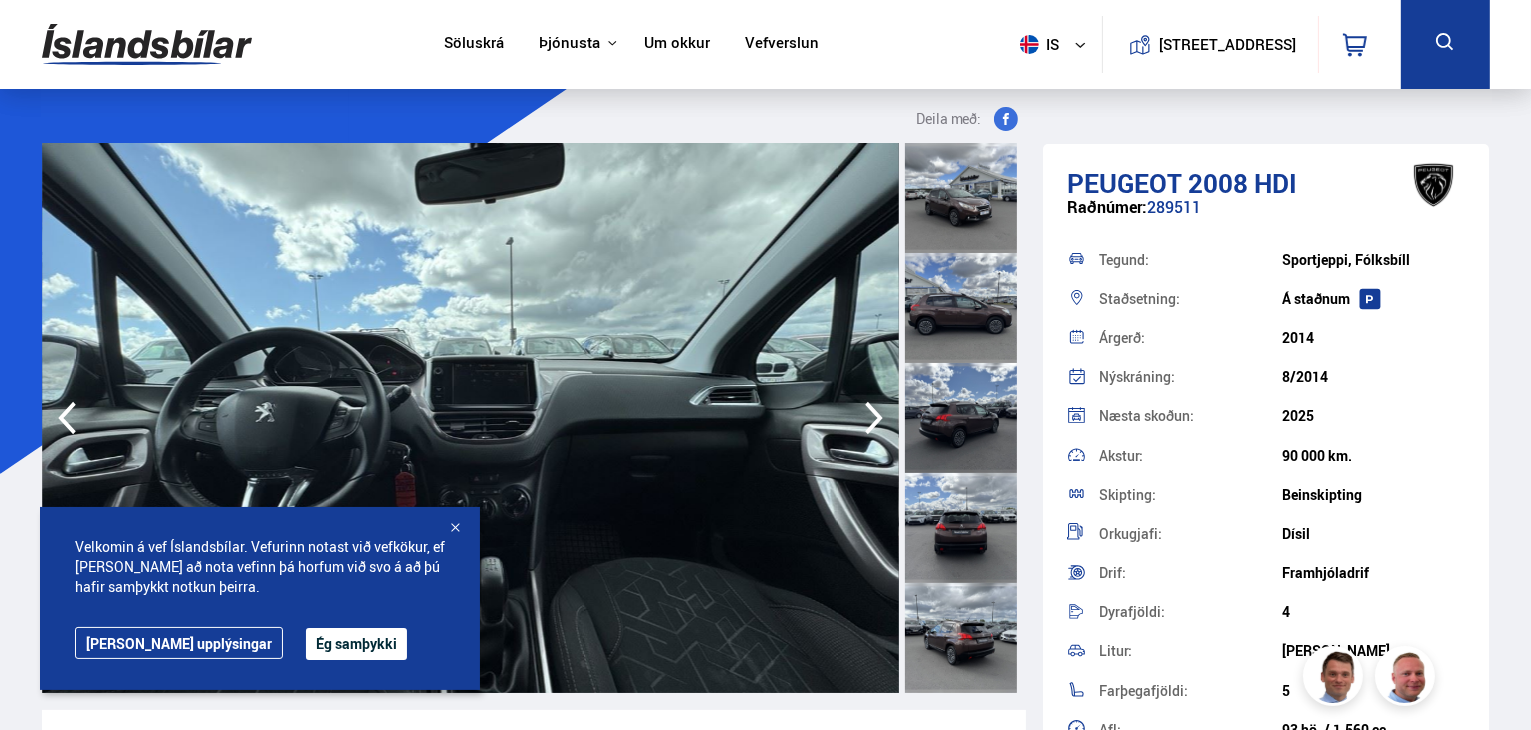 click 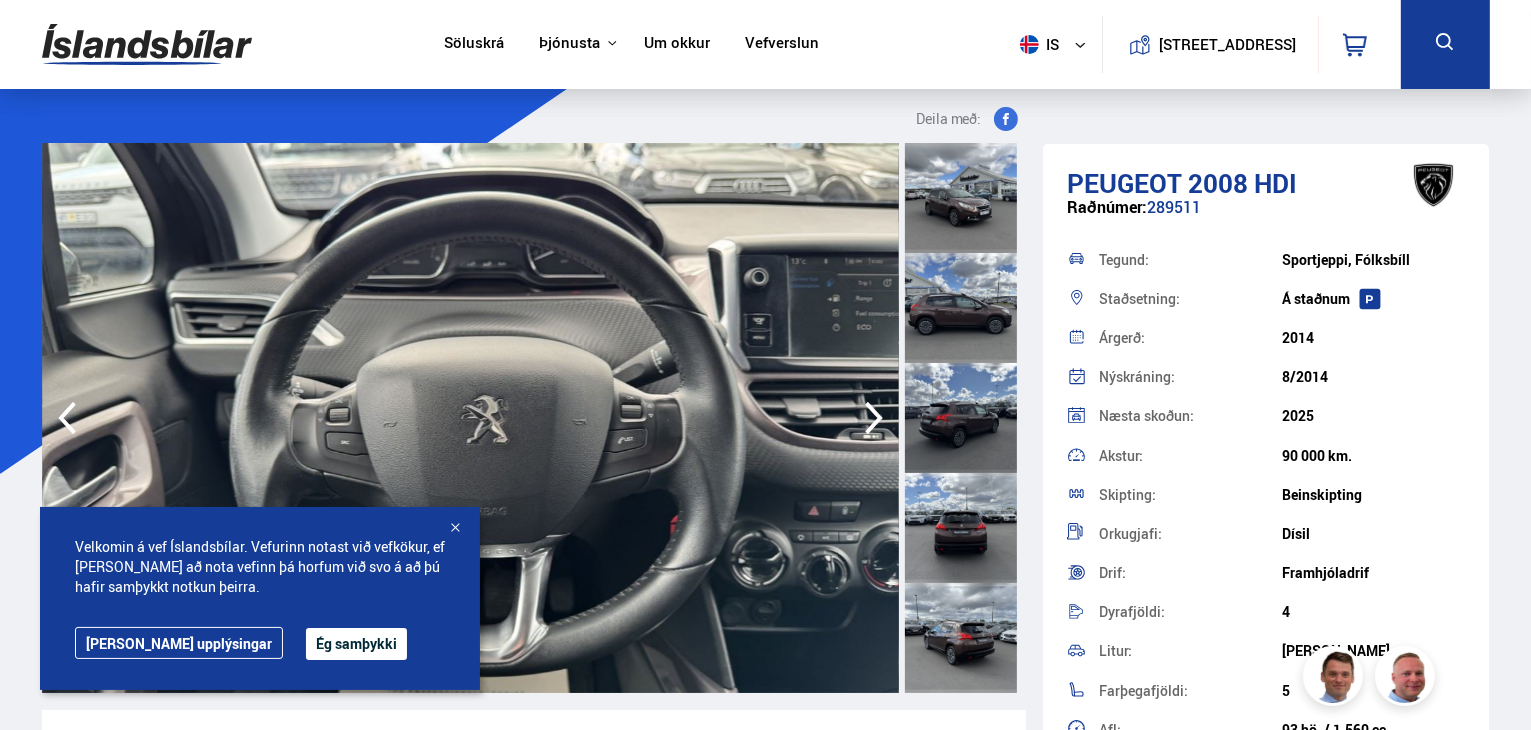 click 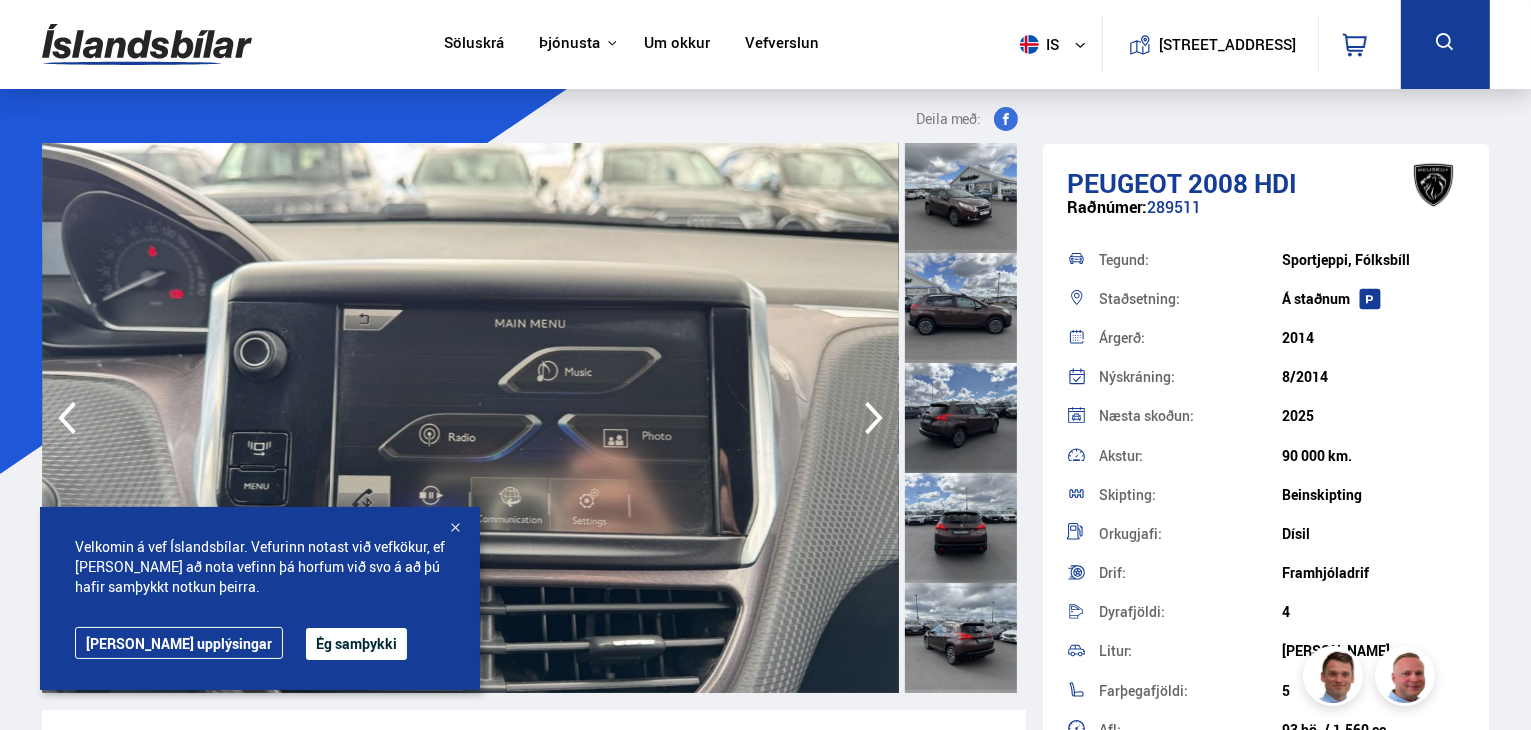 click at bounding box center (455, 529) 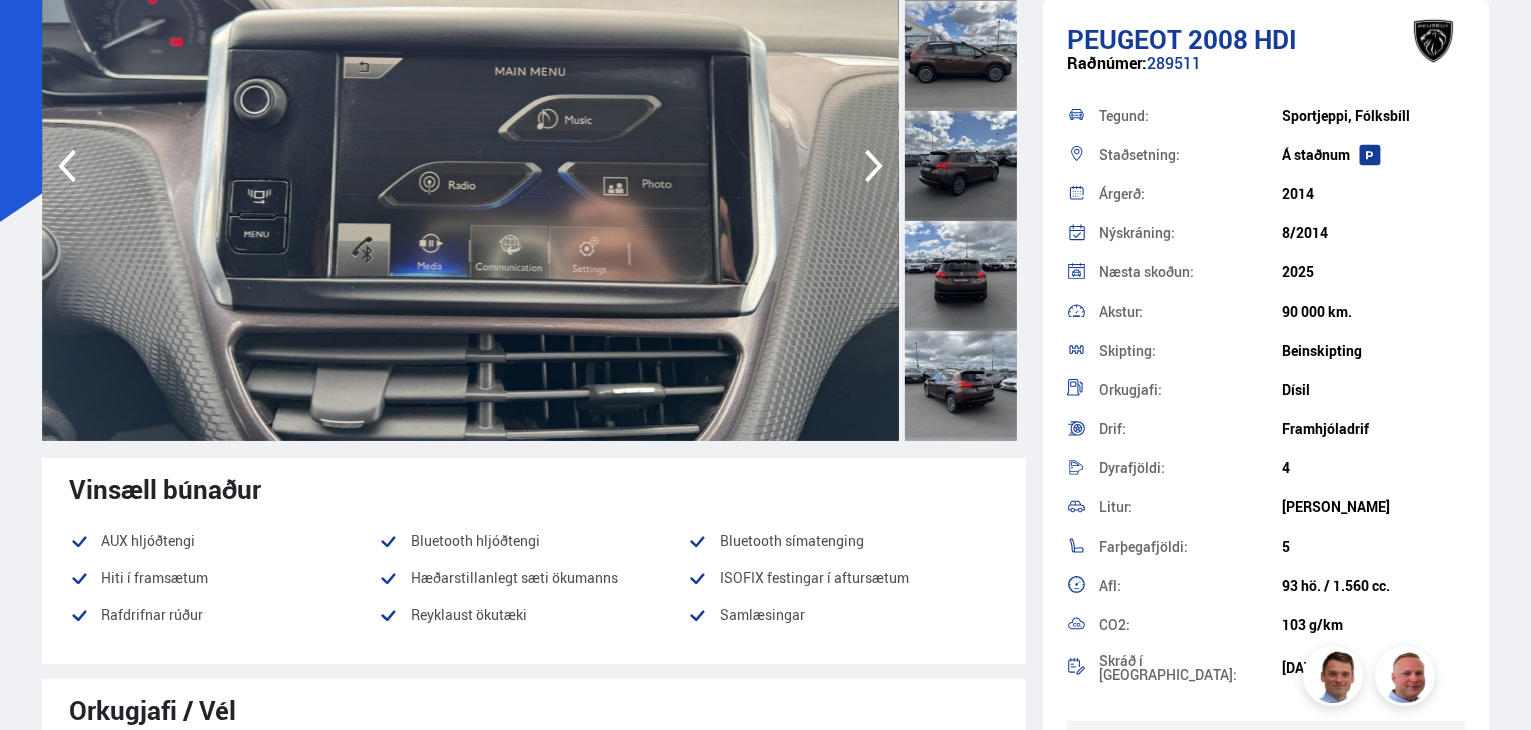 scroll, scrollTop: 300, scrollLeft: 0, axis: vertical 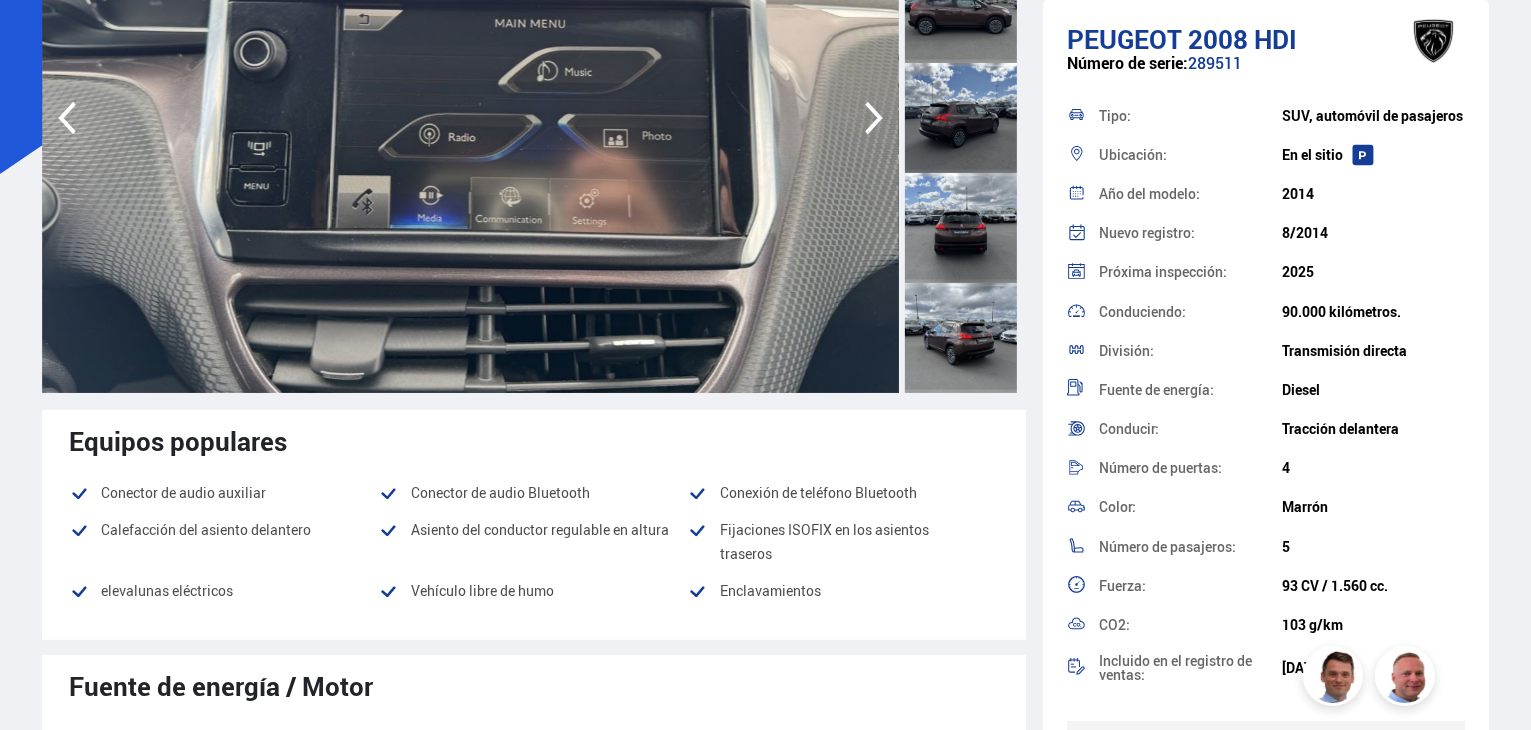 click on "Conduciendo:" at bounding box center (1142, 311) 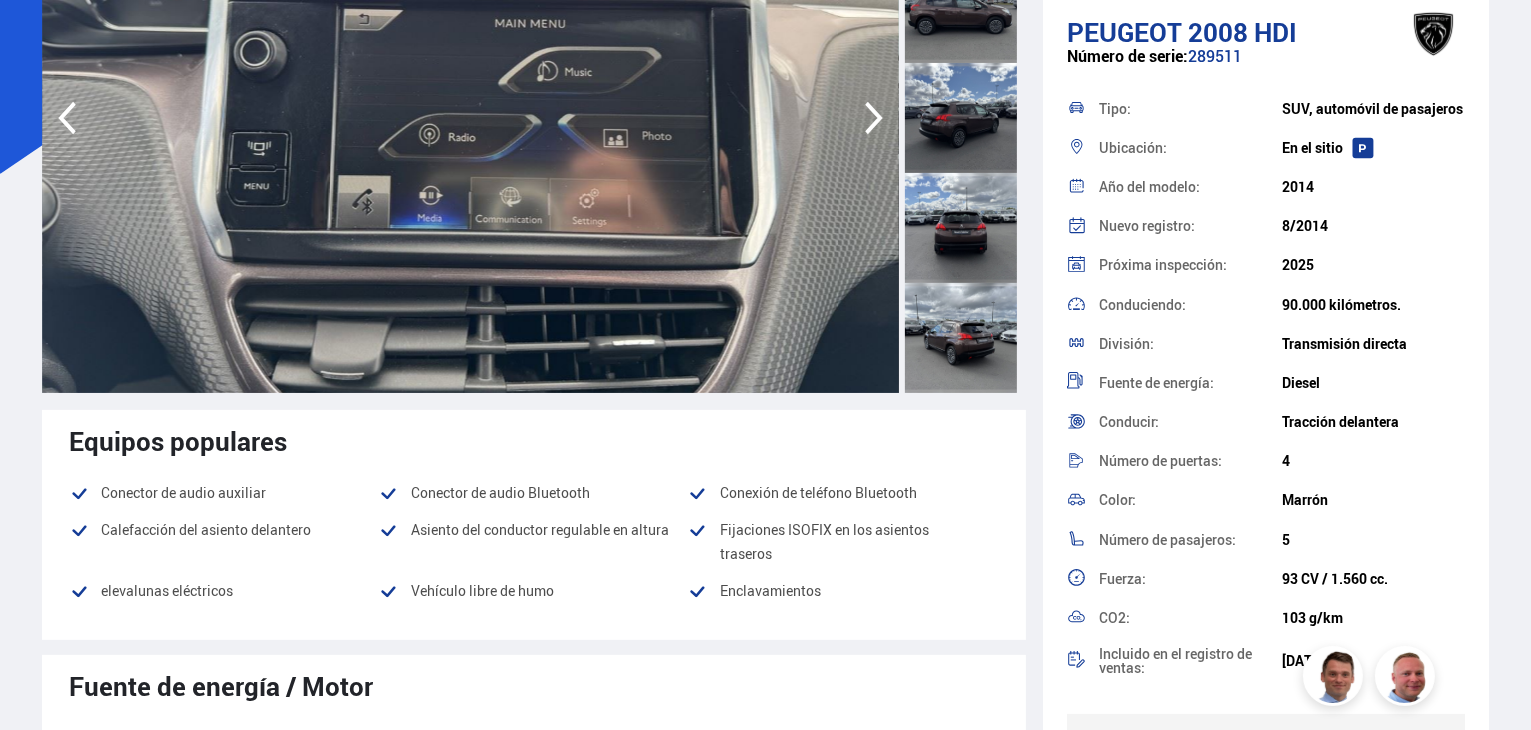 scroll, scrollTop: 0, scrollLeft: 0, axis: both 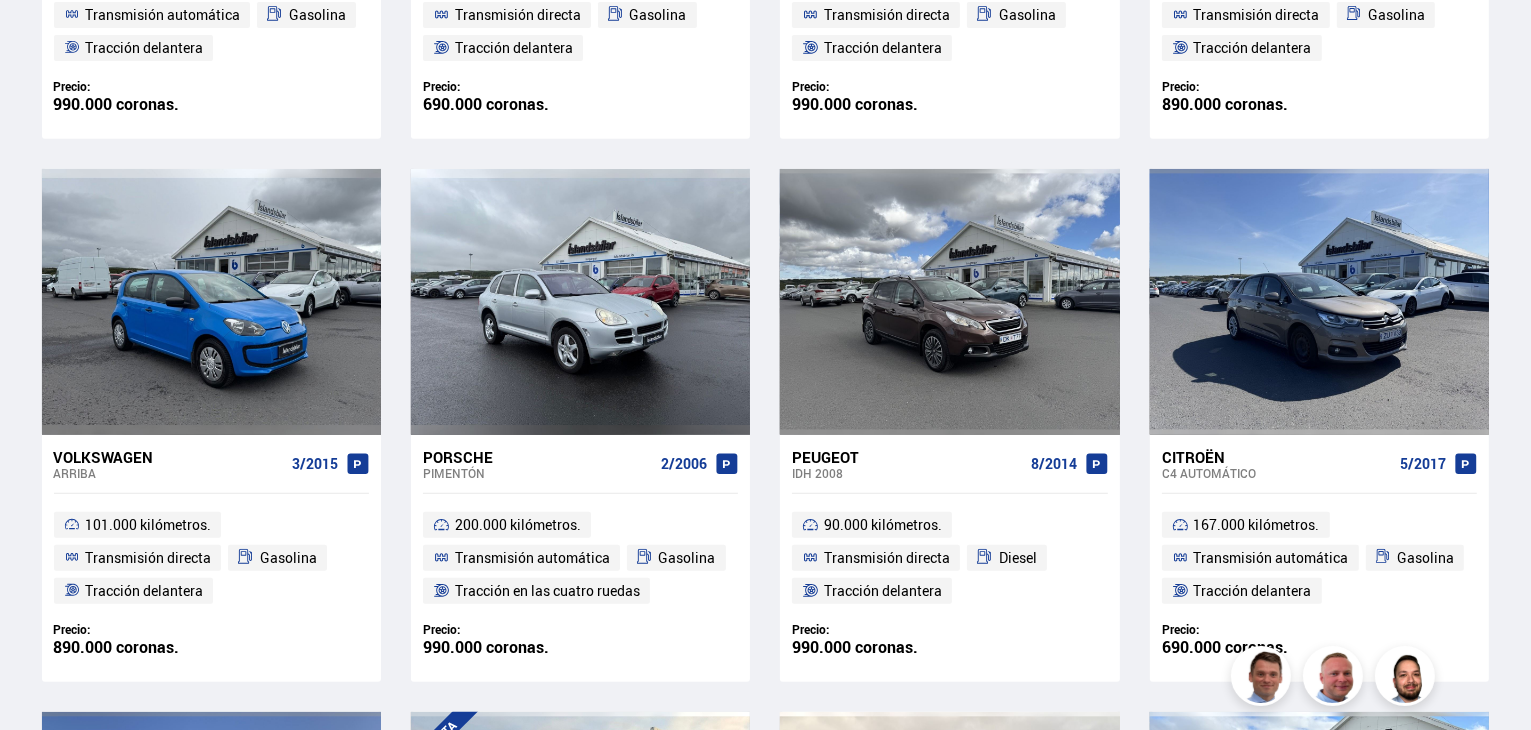 click on "Peugeot" at bounding box center [907, 457] 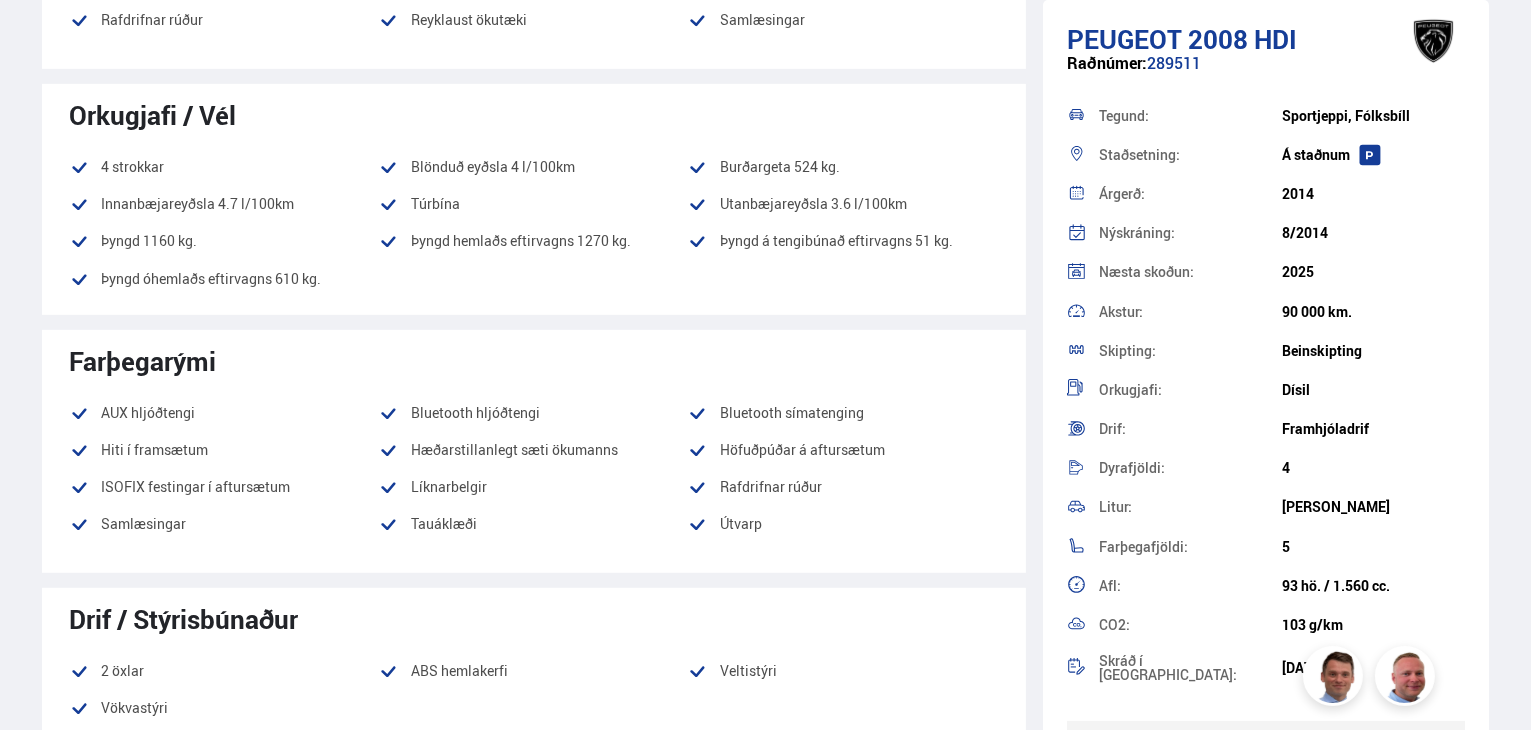 scroll, scrollTop: 0, scrollLeft: 0, axis: both 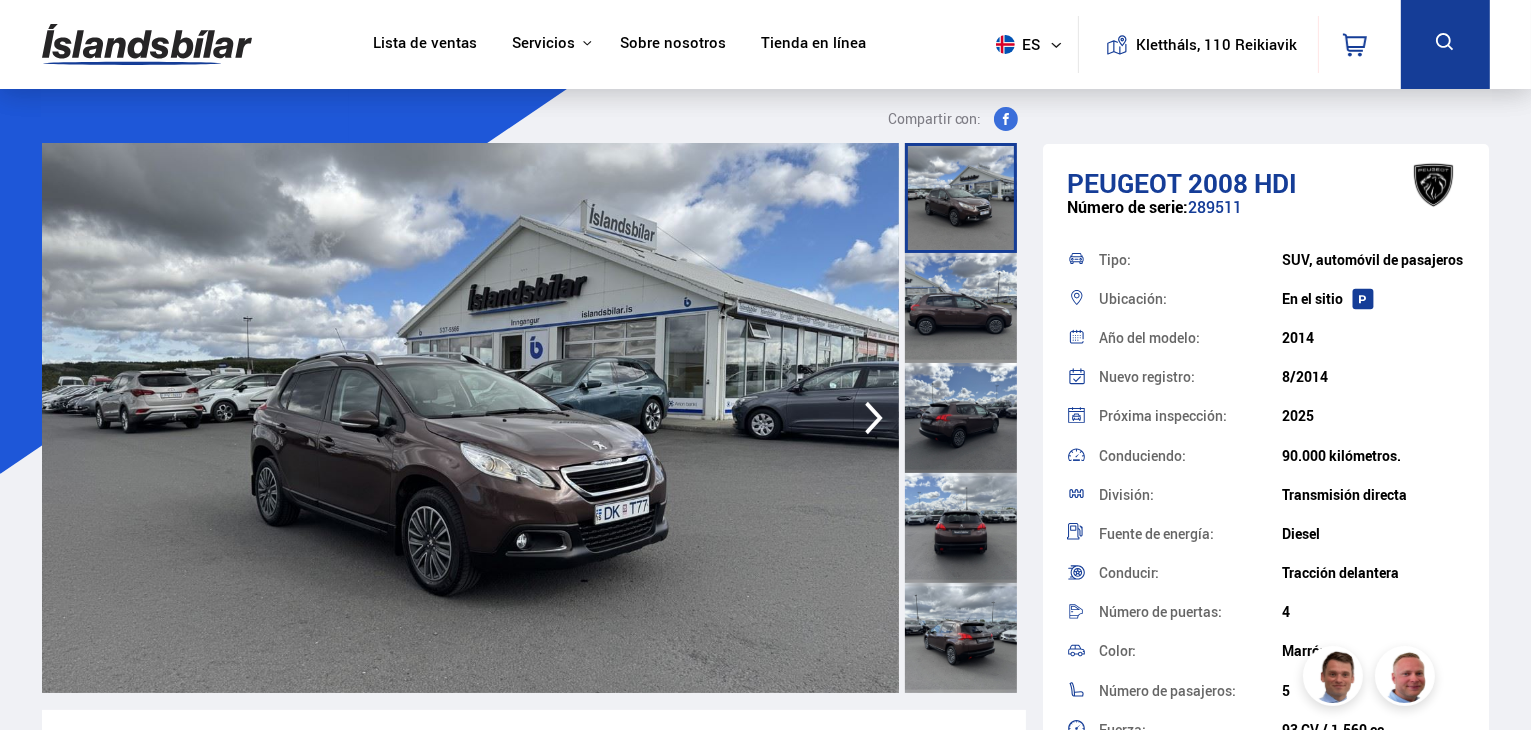 click 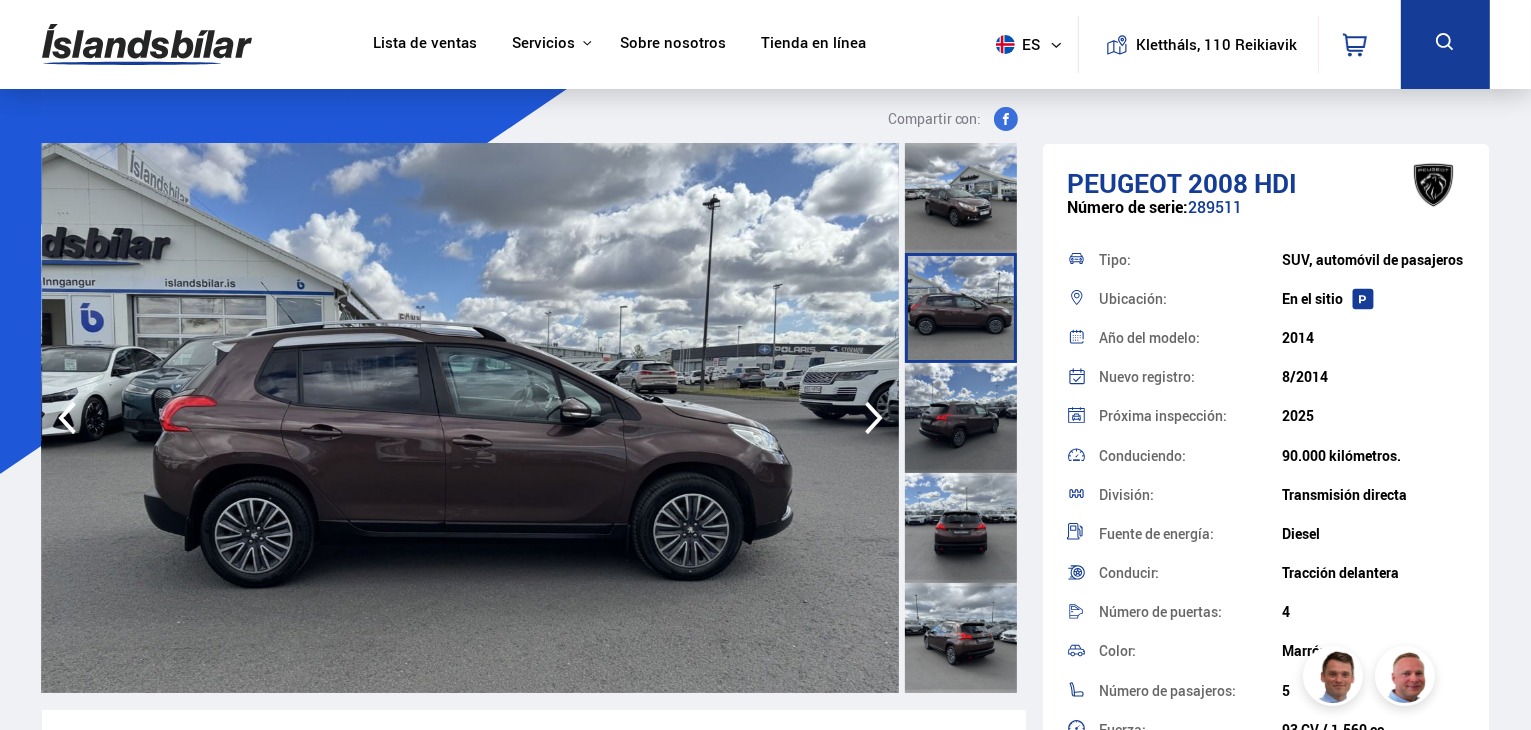 click 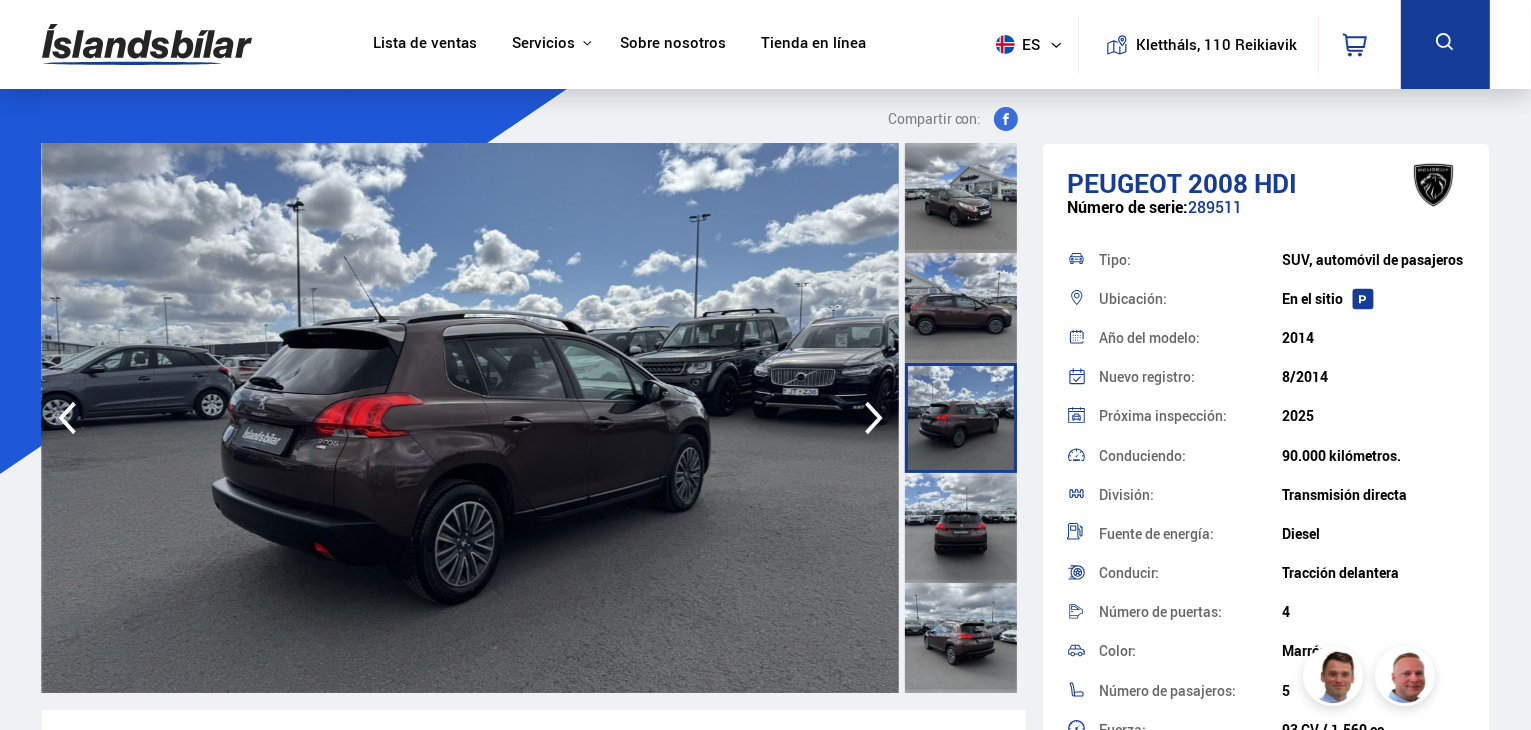 click 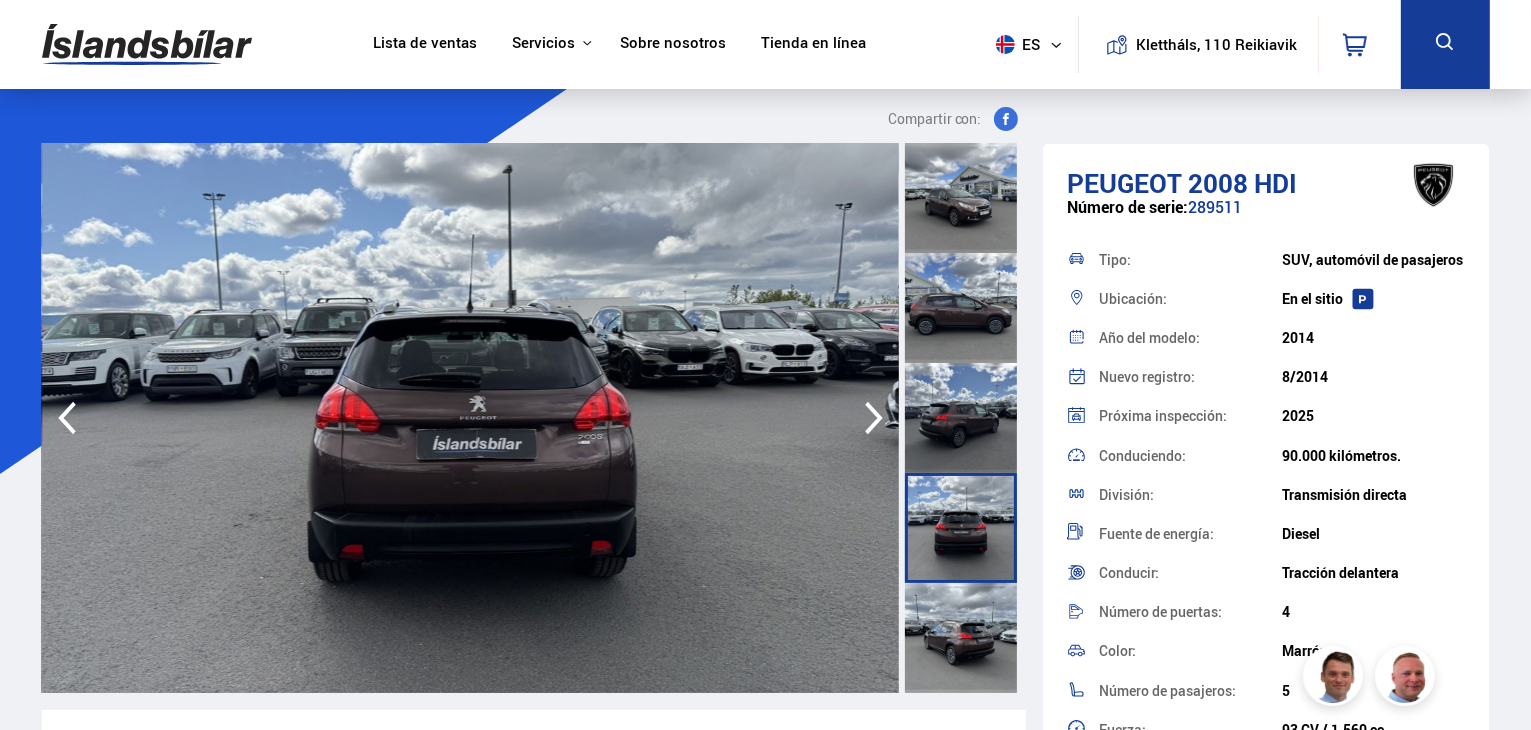 click 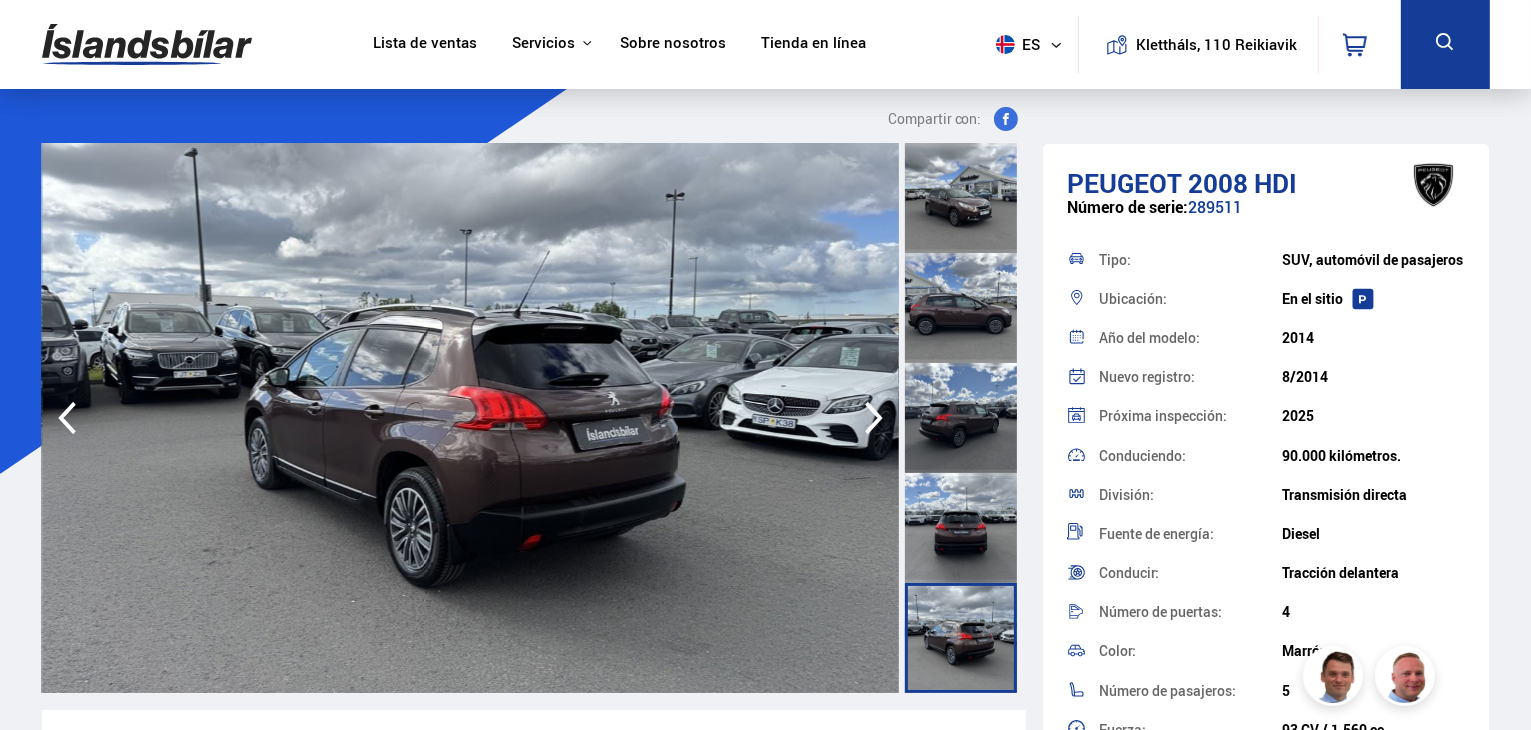 click 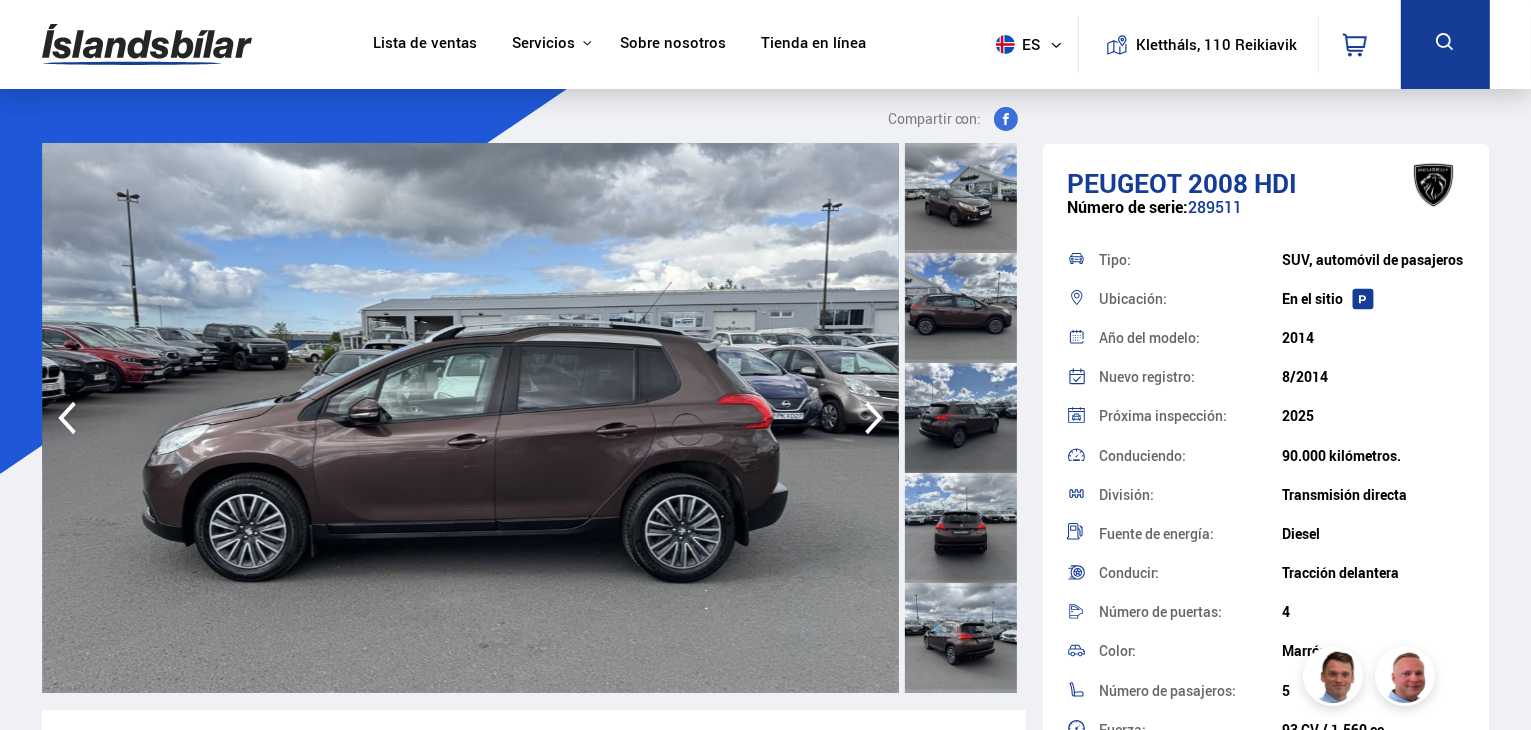 click 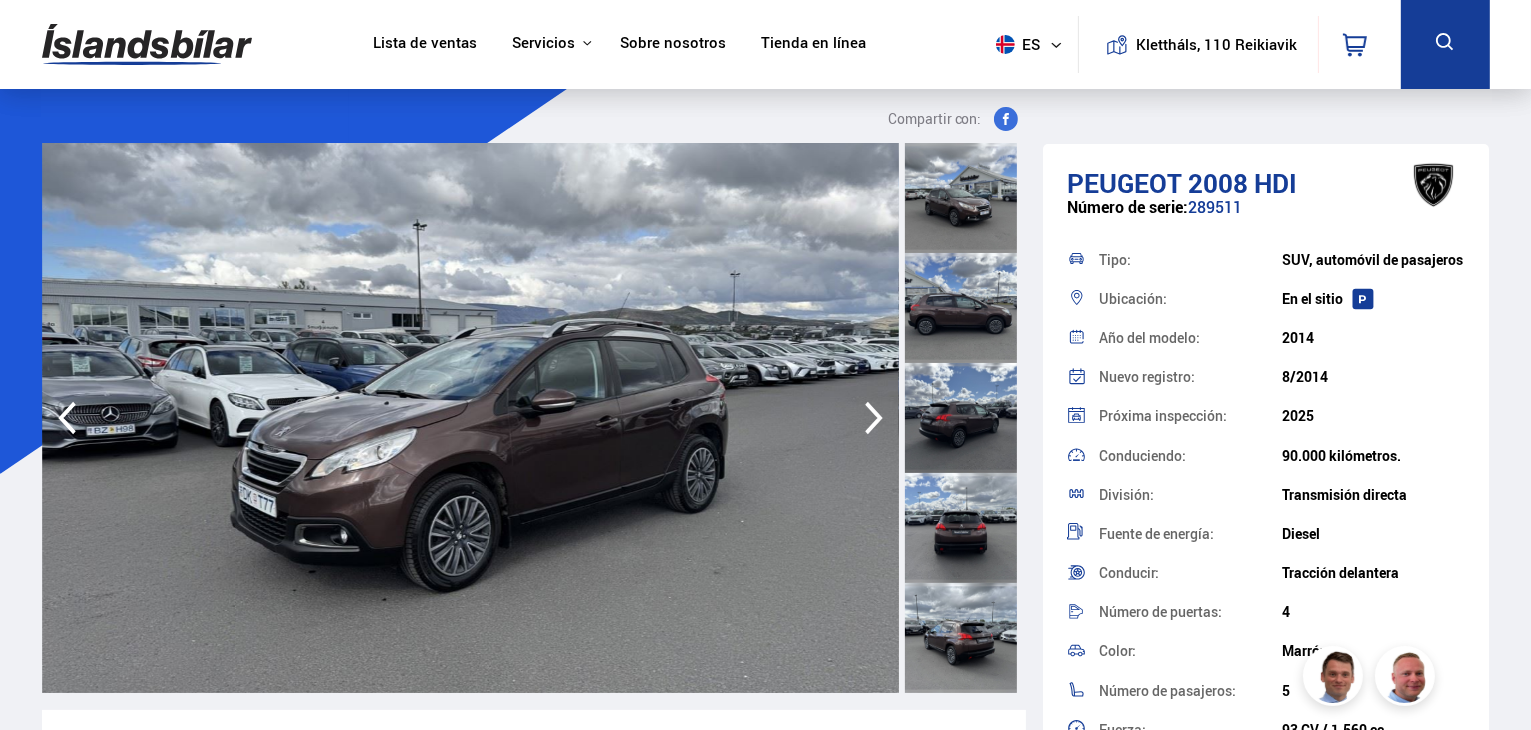 click 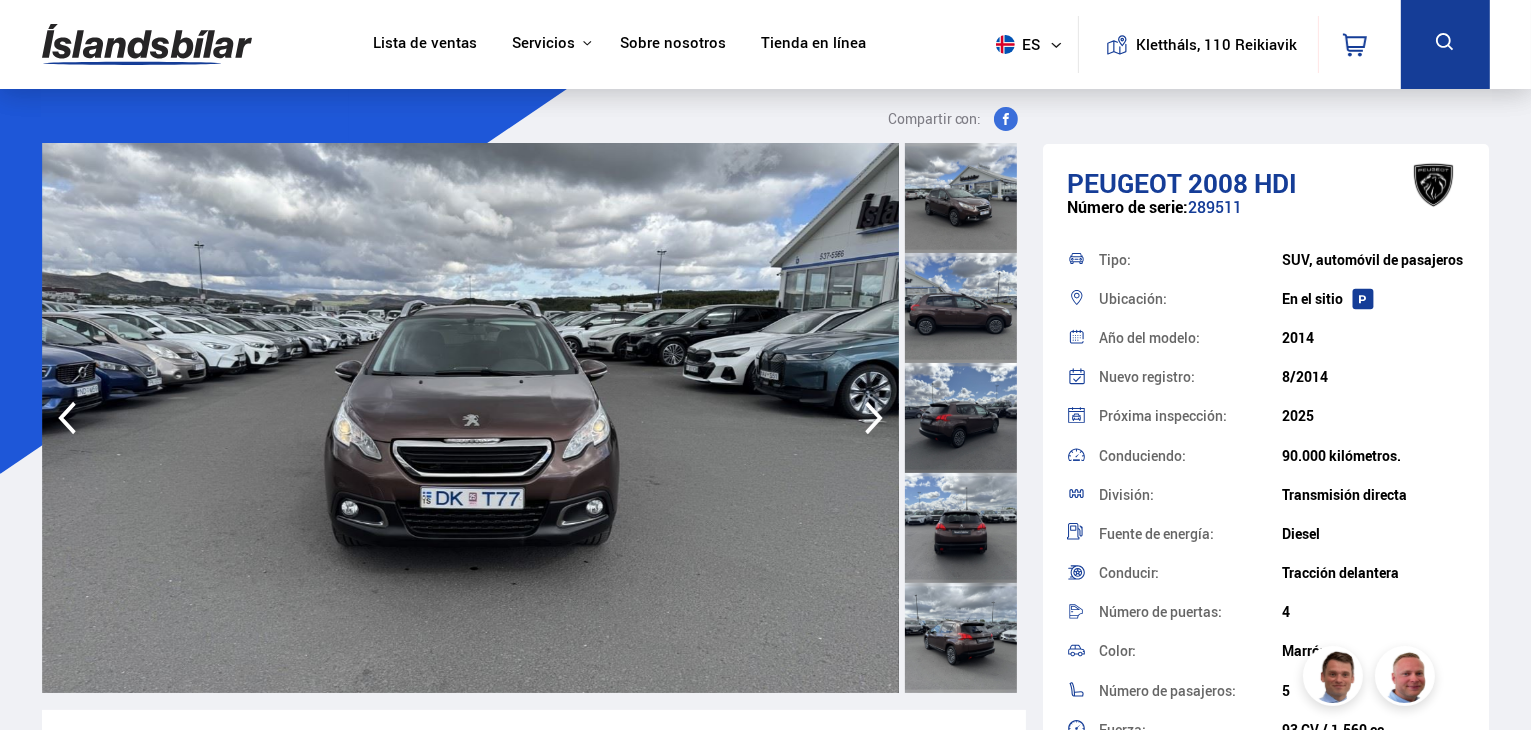 click 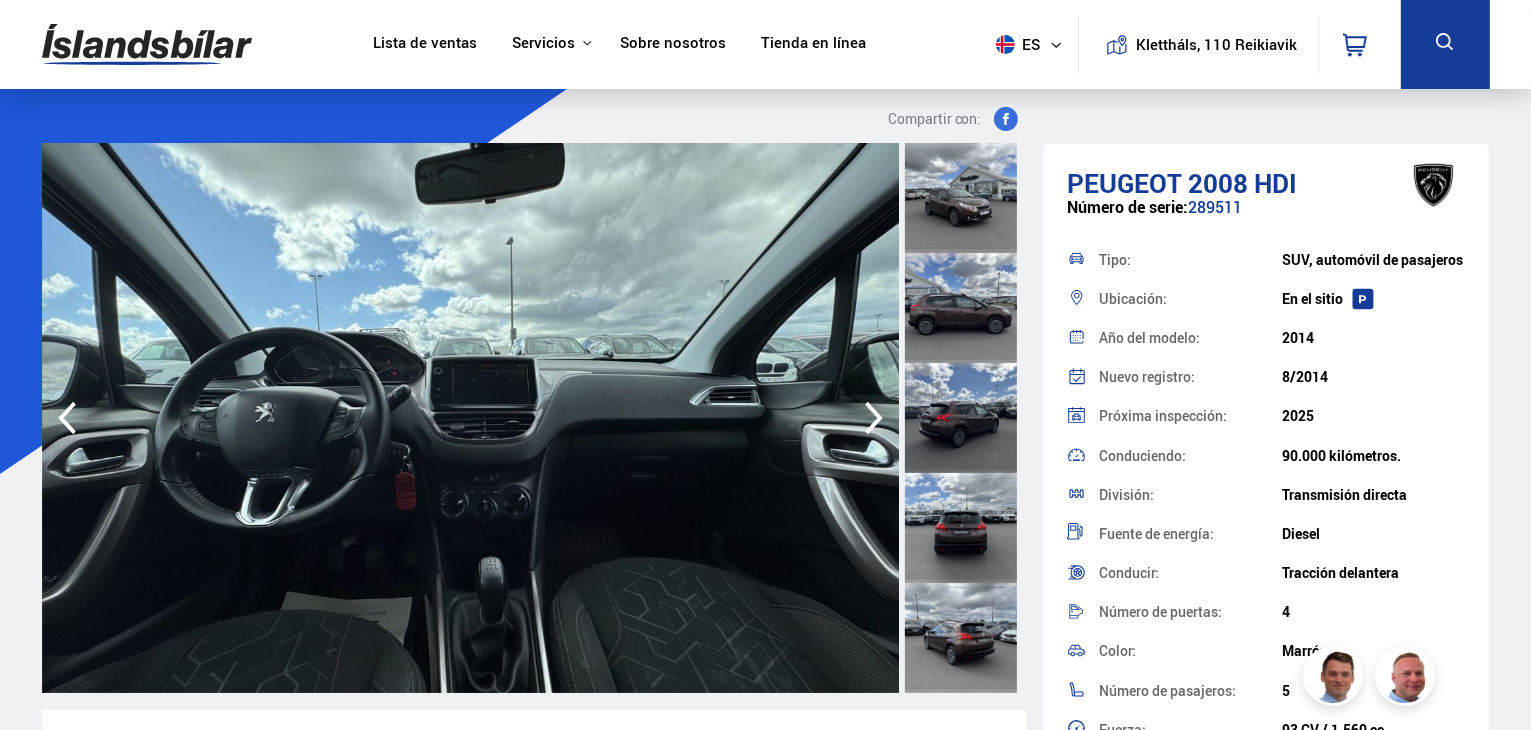 click 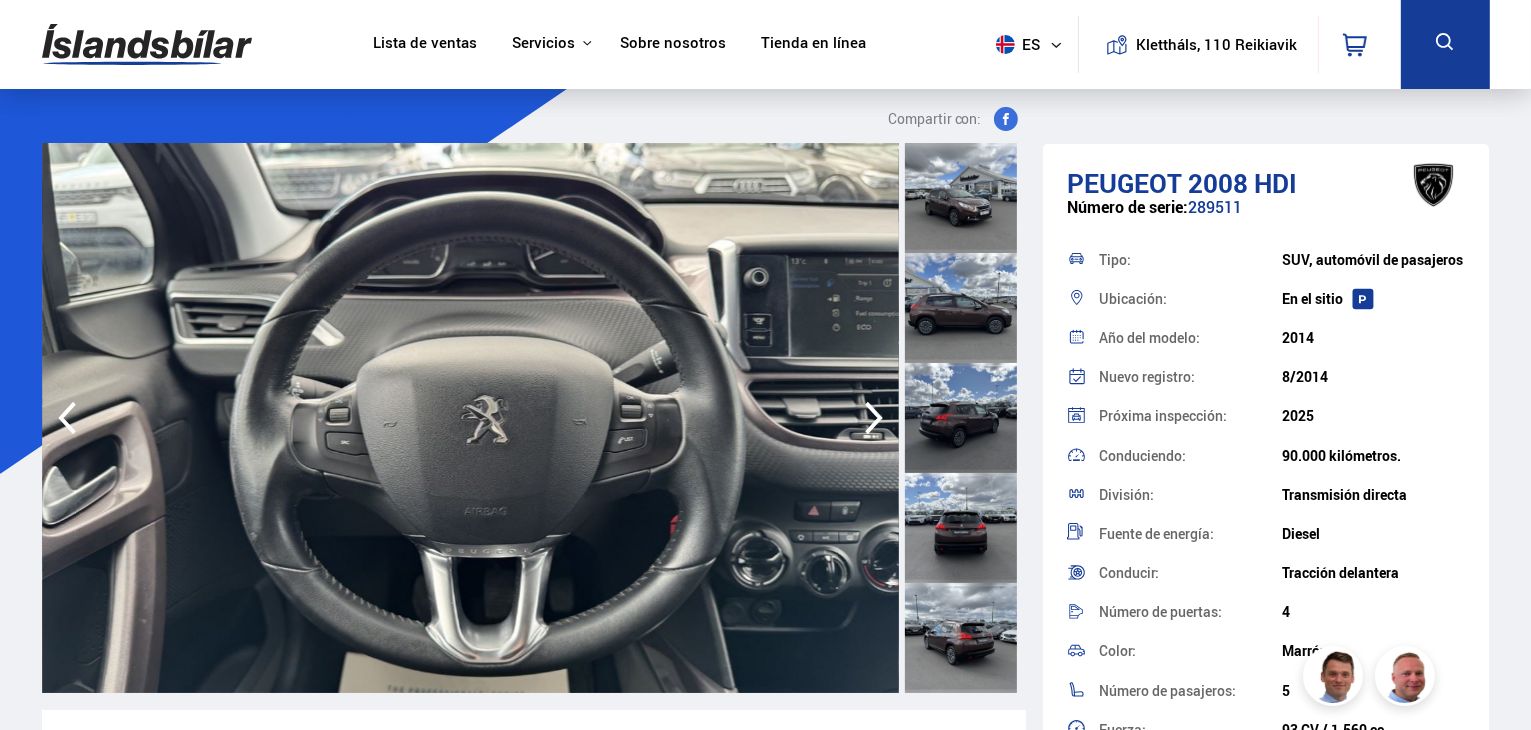 click at bounding box center [470, 418] 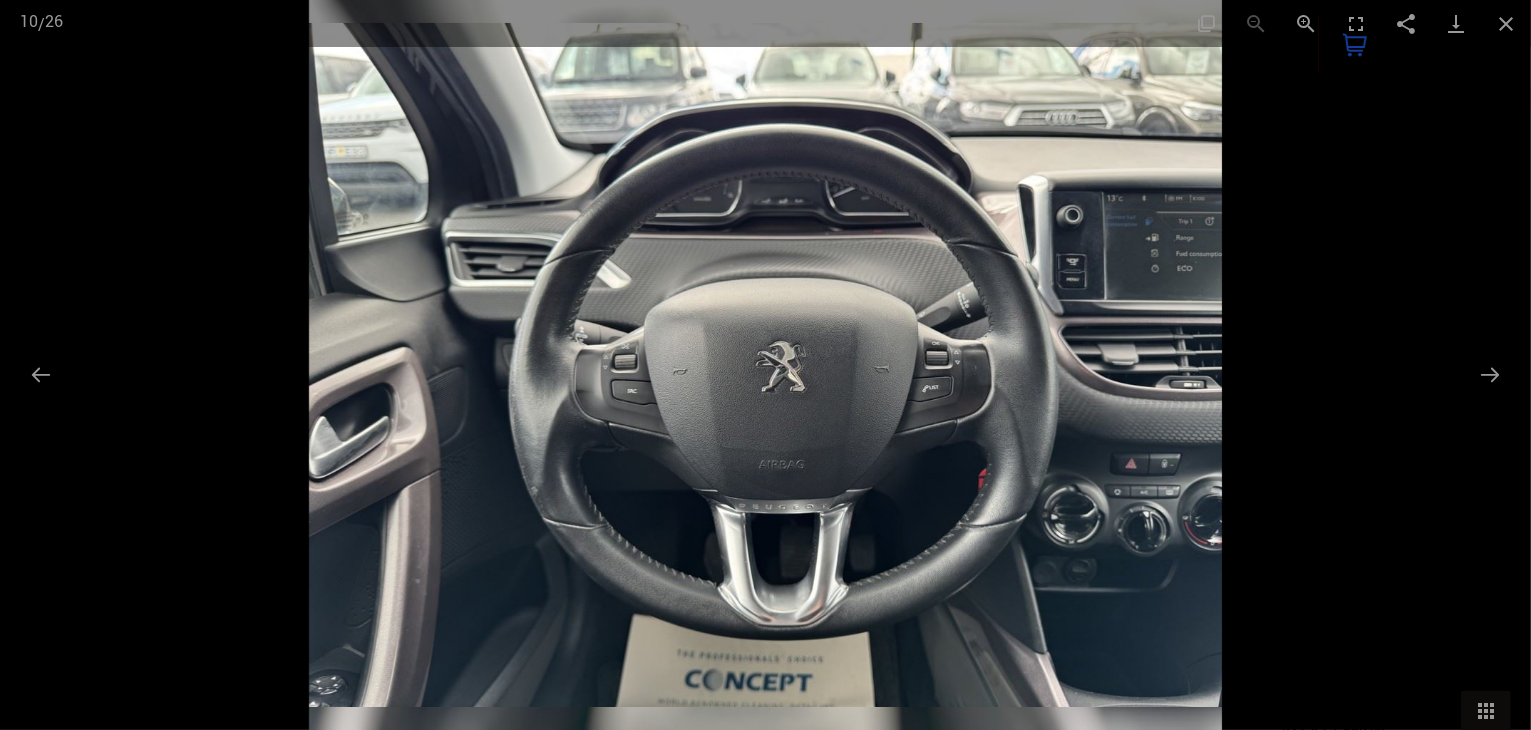 click at bounding box center (765, 365) 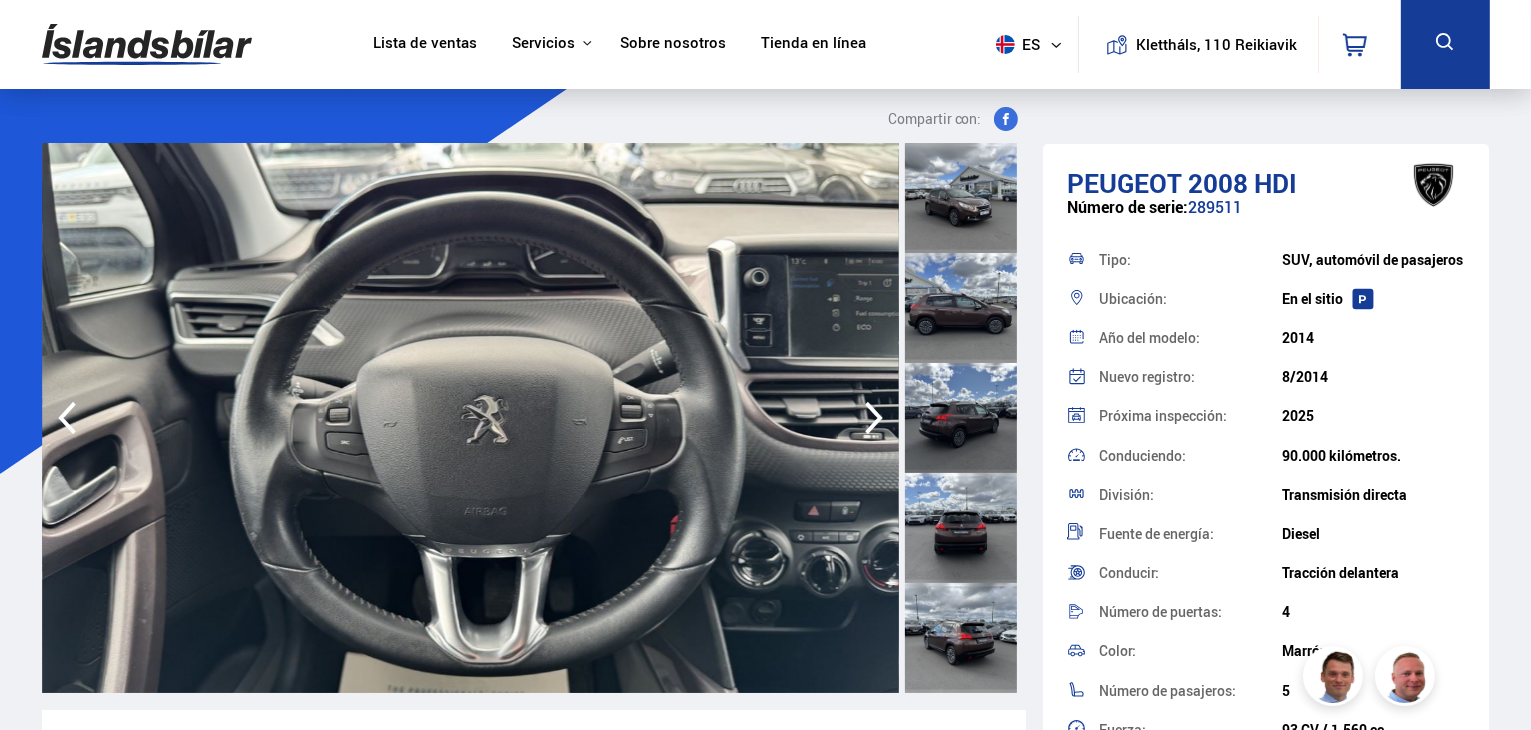 click 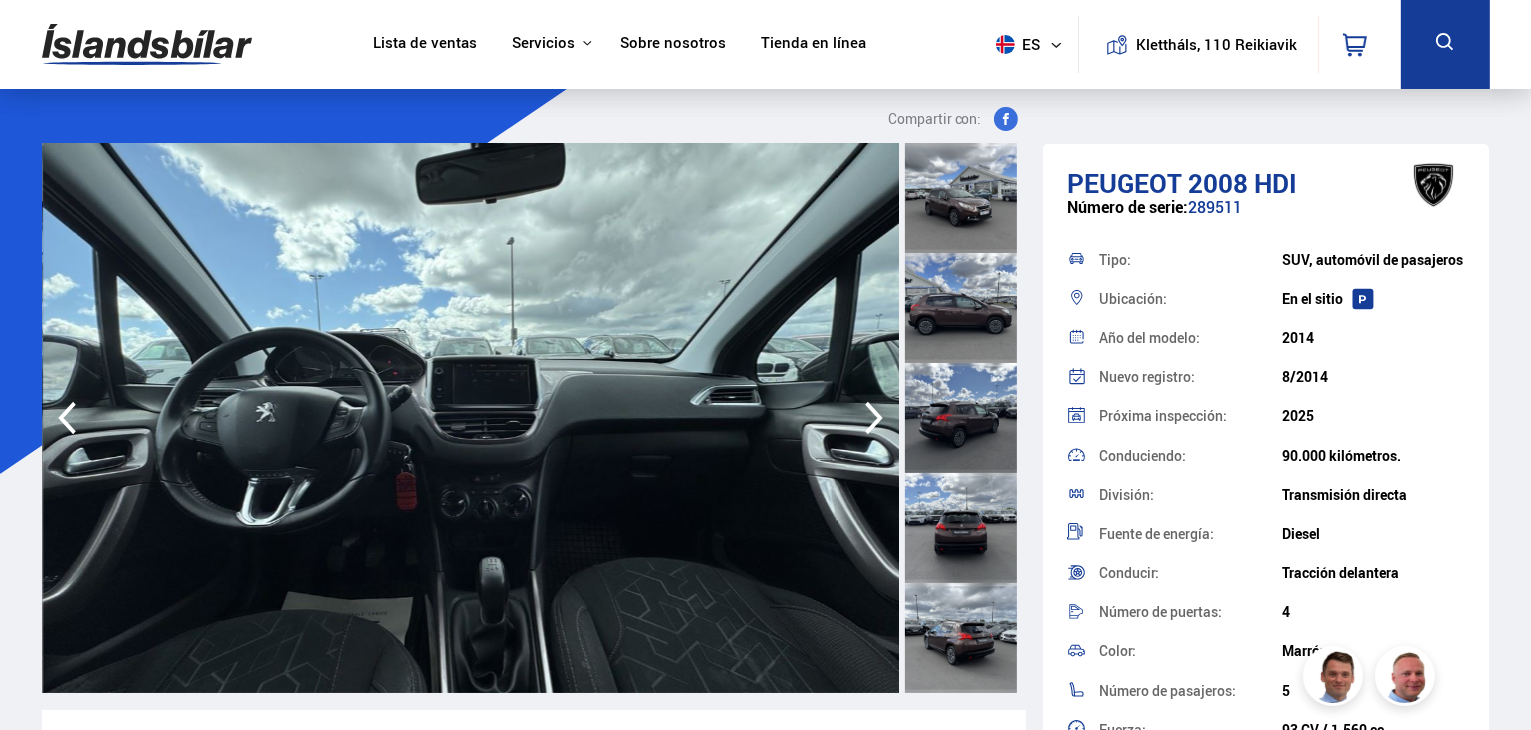 click at bounding box center [470, 418] 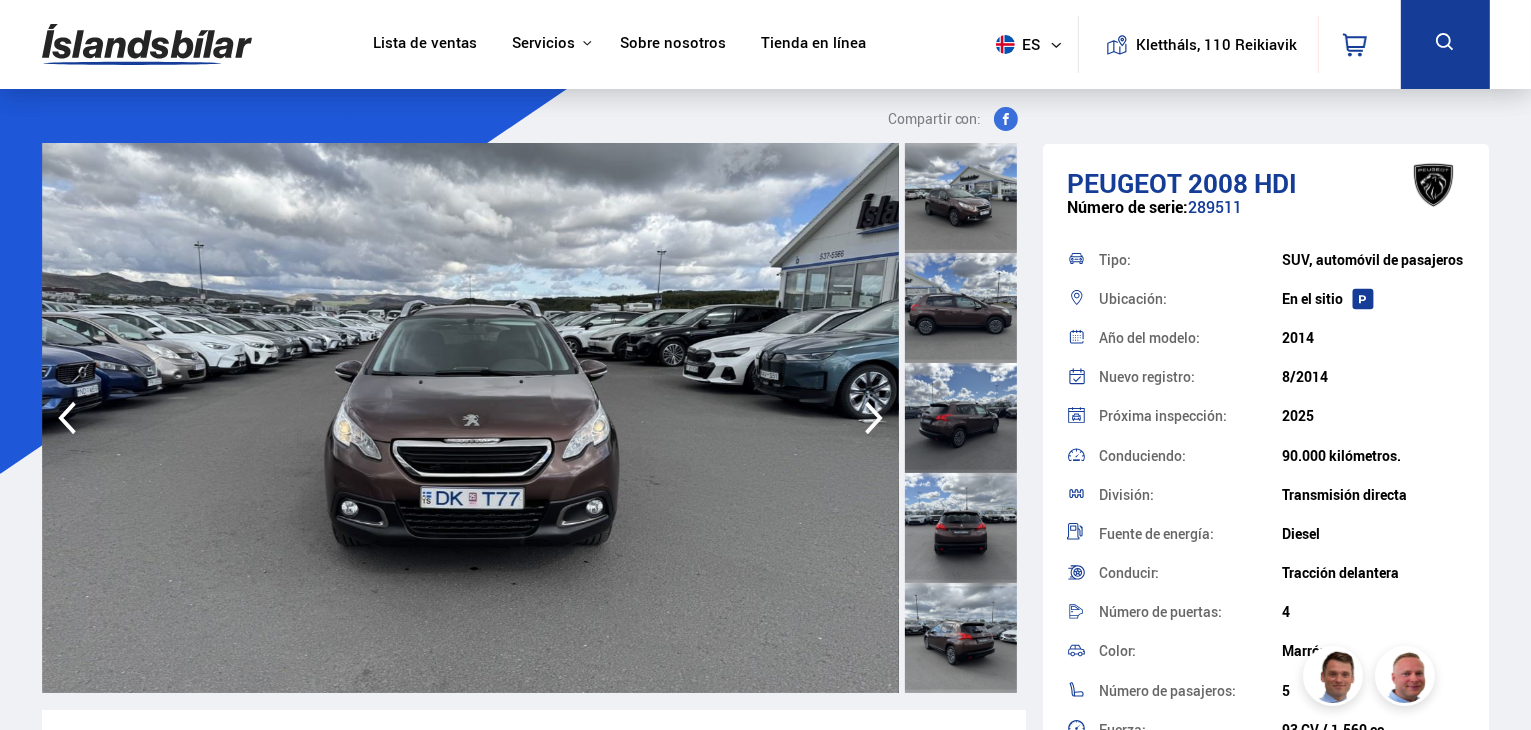 click at bounding box center (470, 418) 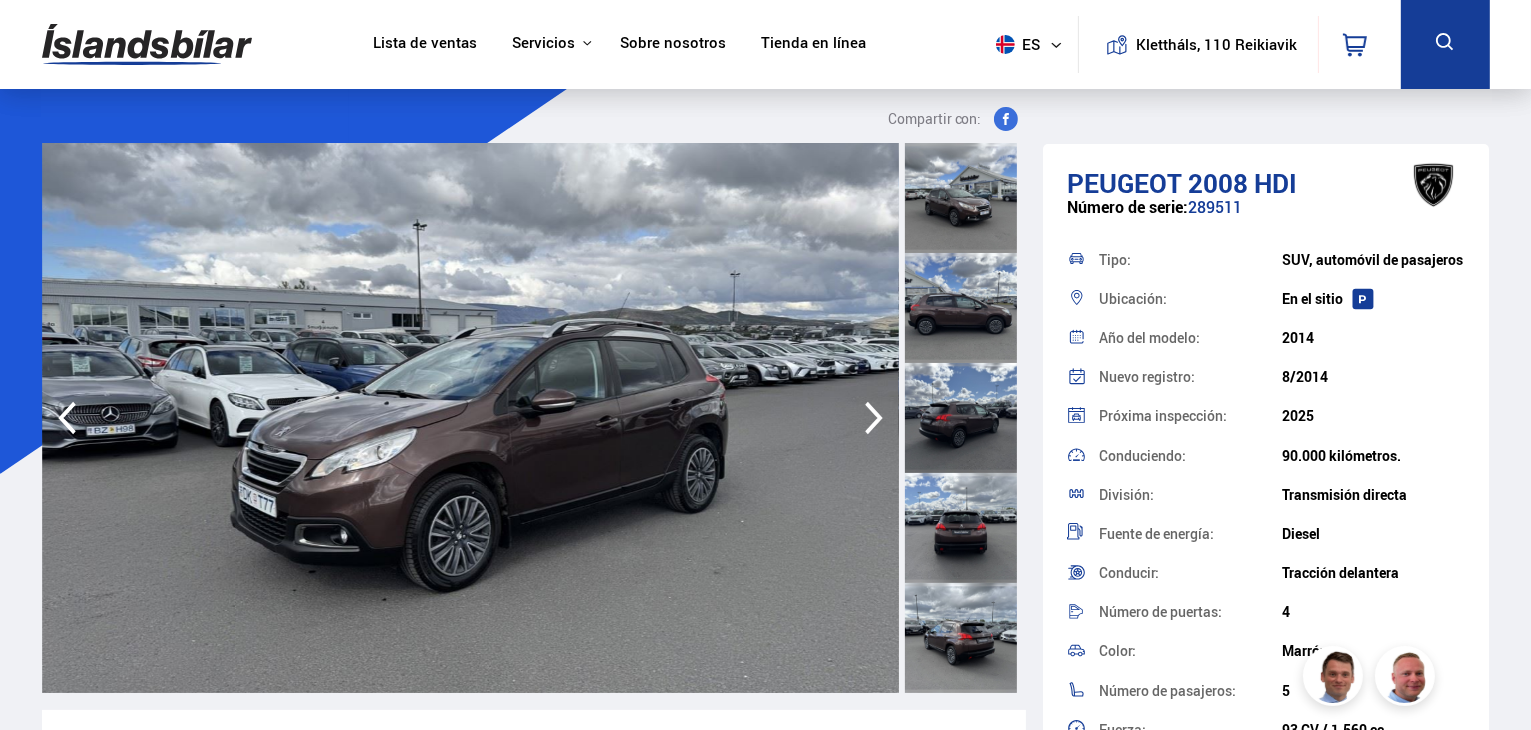 click at bounding box center [470, 418] 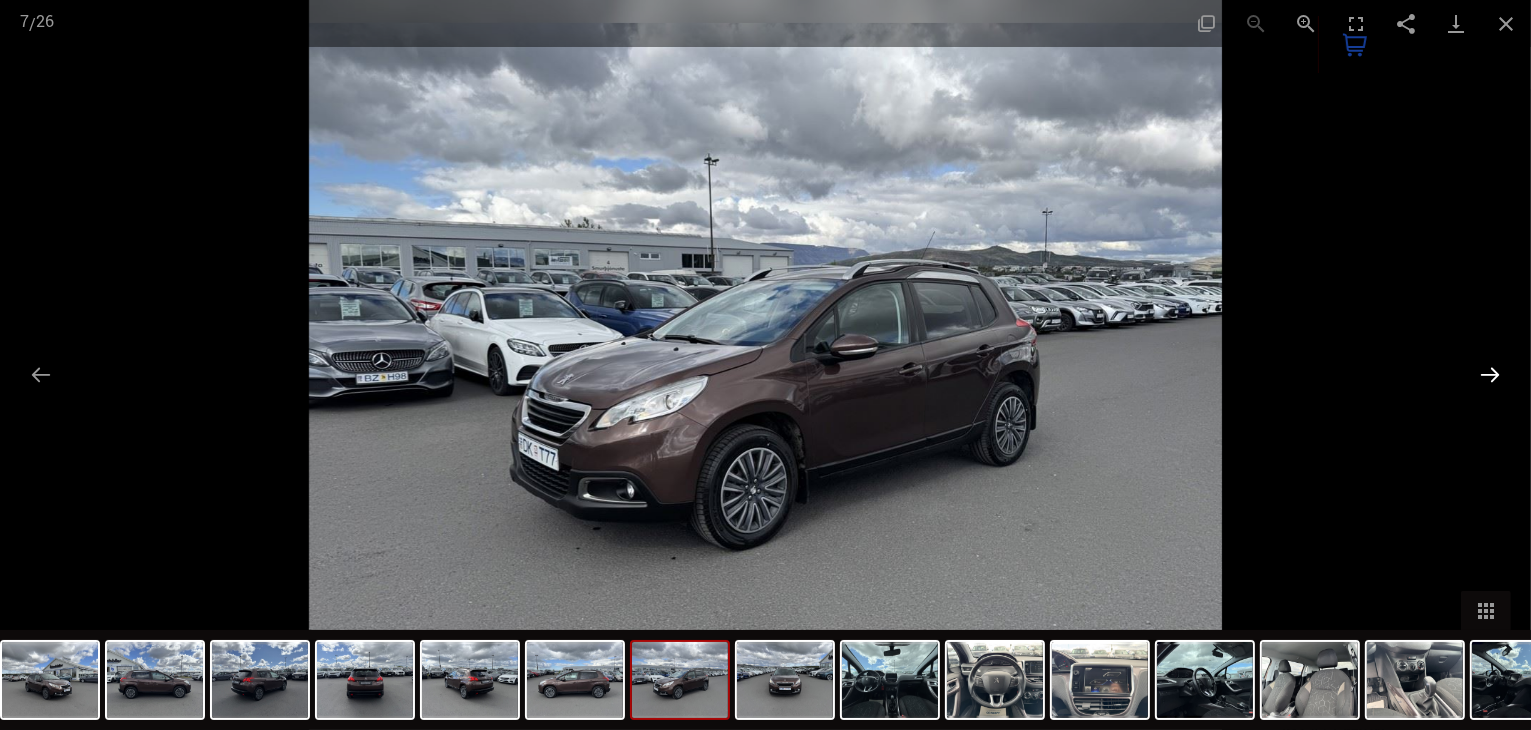 click at bounding box center [1490, 374] 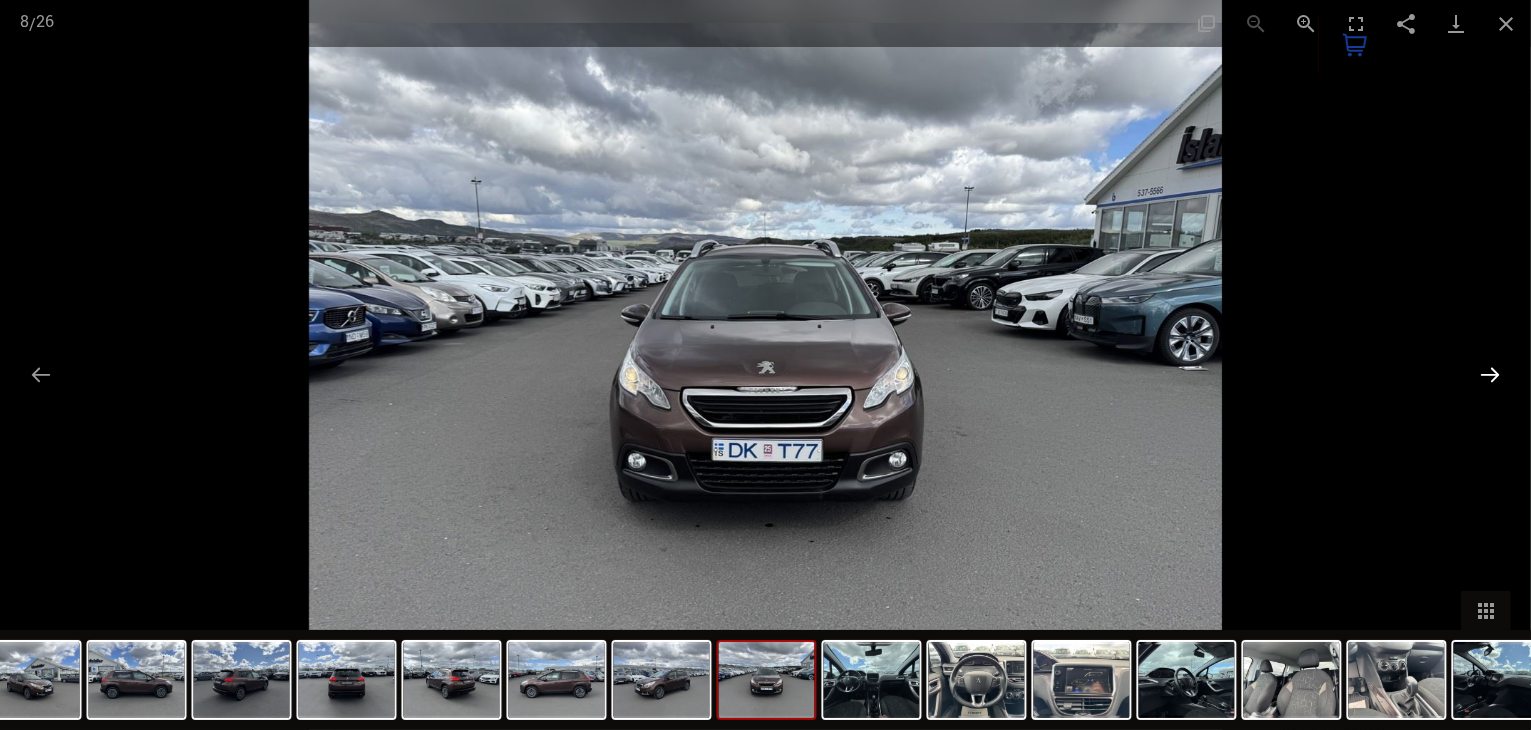 click at bounding box center [1490, 374] 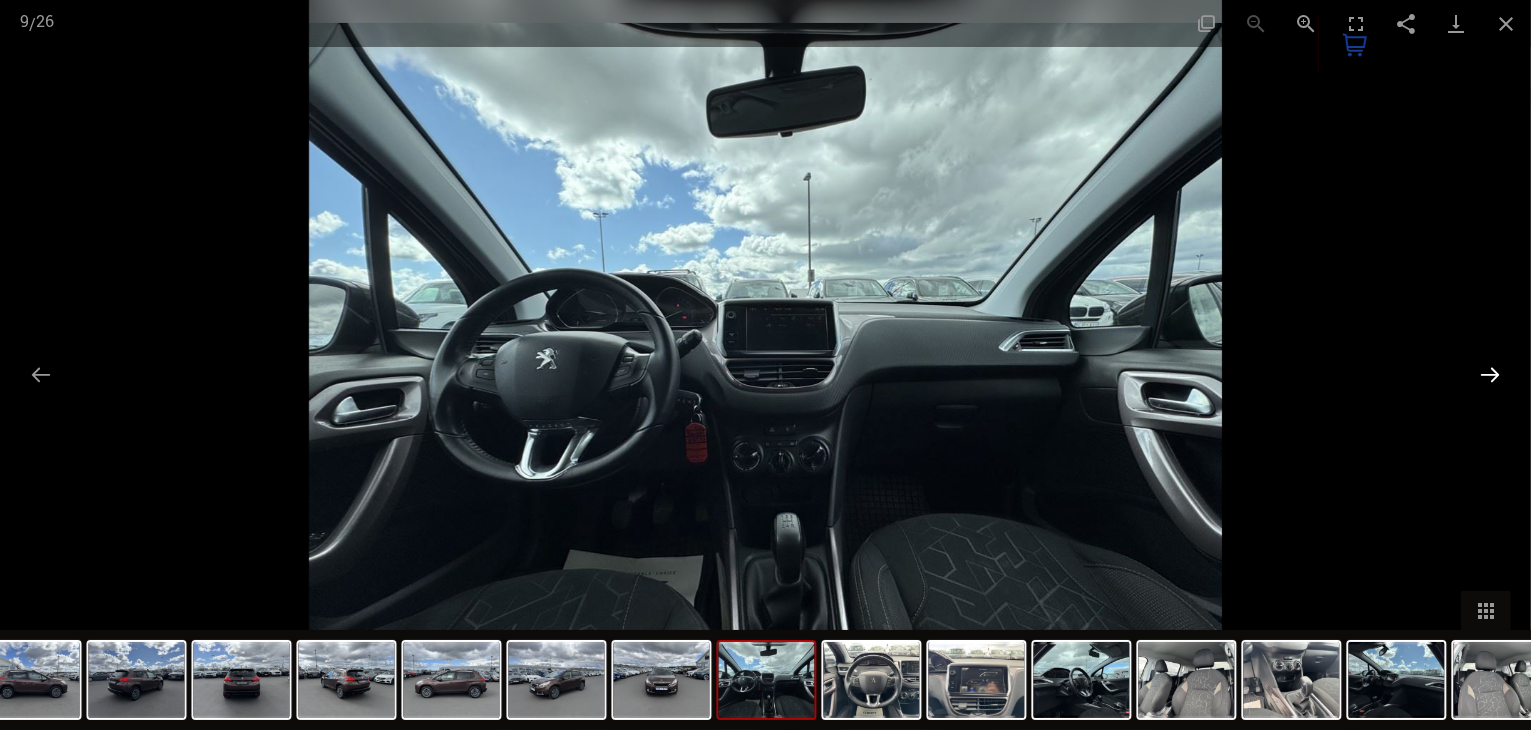click at bounding box center [1490, 374] 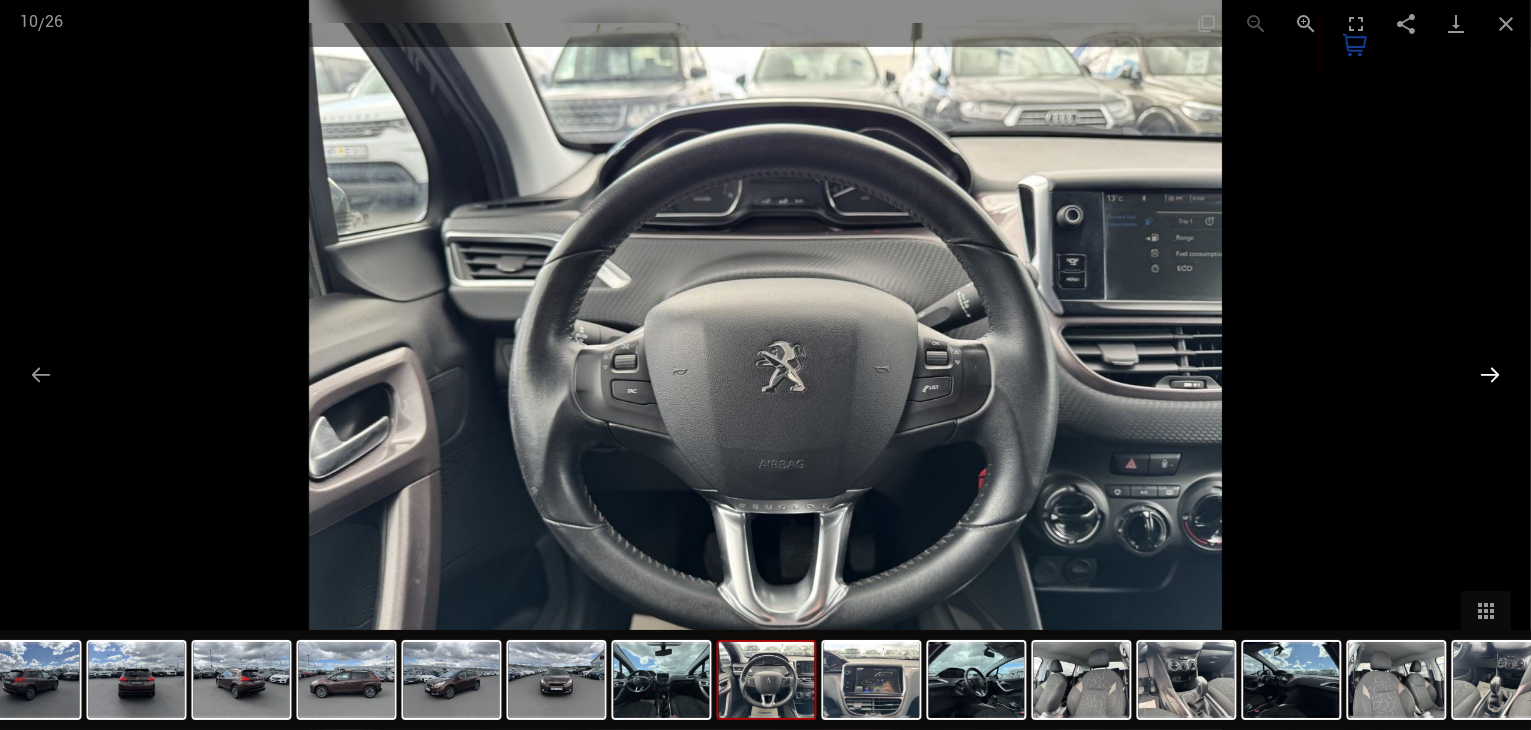 click at bounding box center [1490, 374] 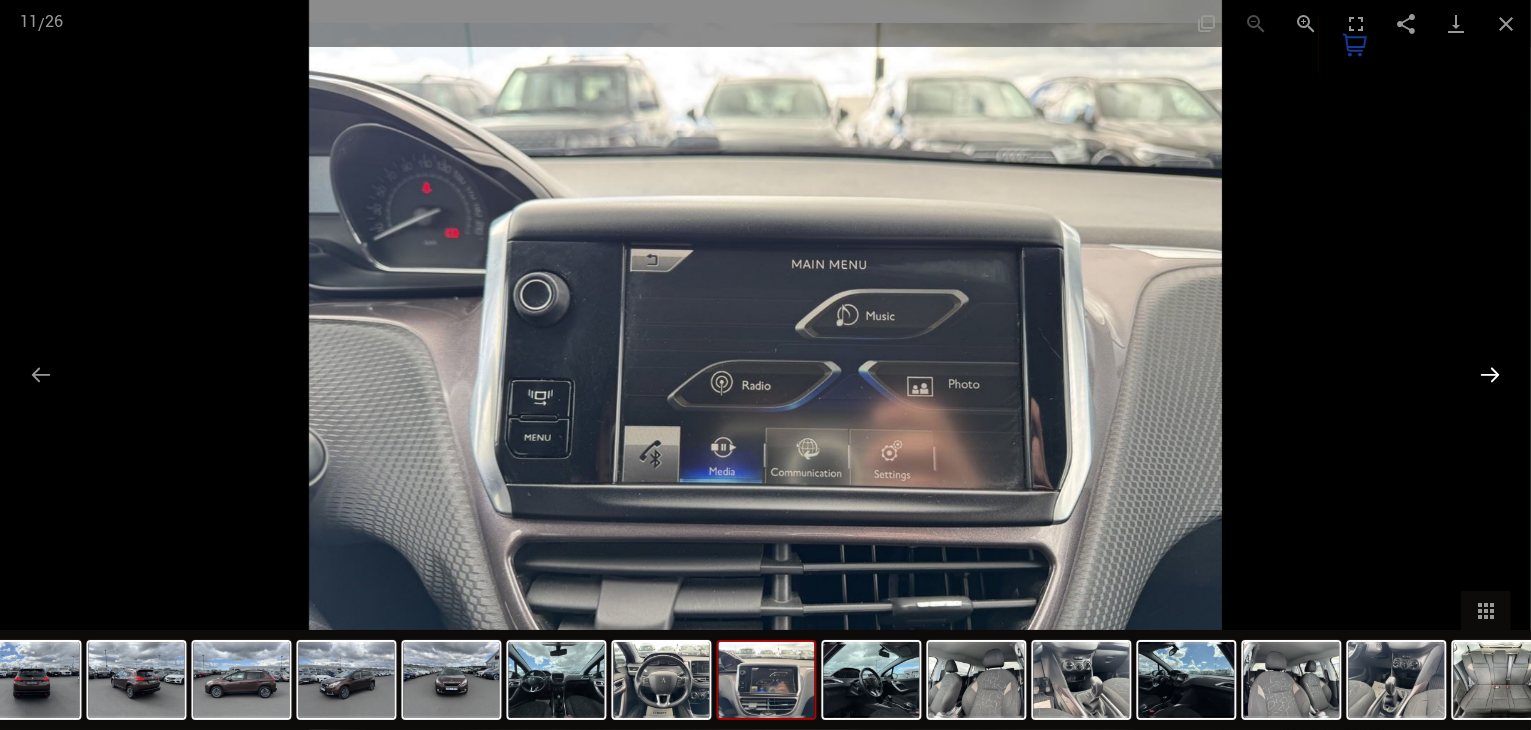 click at bounding box center (1490, 374) 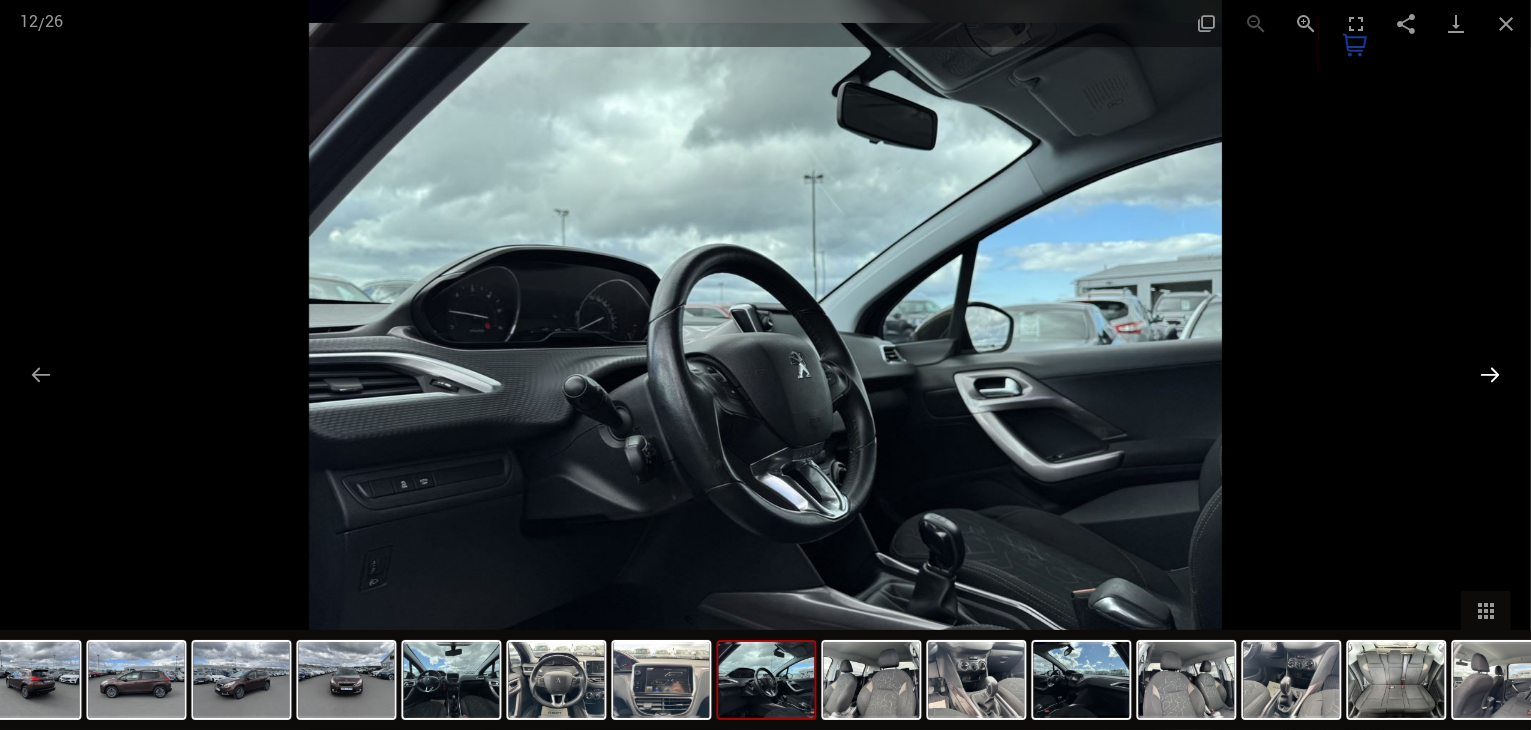click at bounding box center [1490, 374] 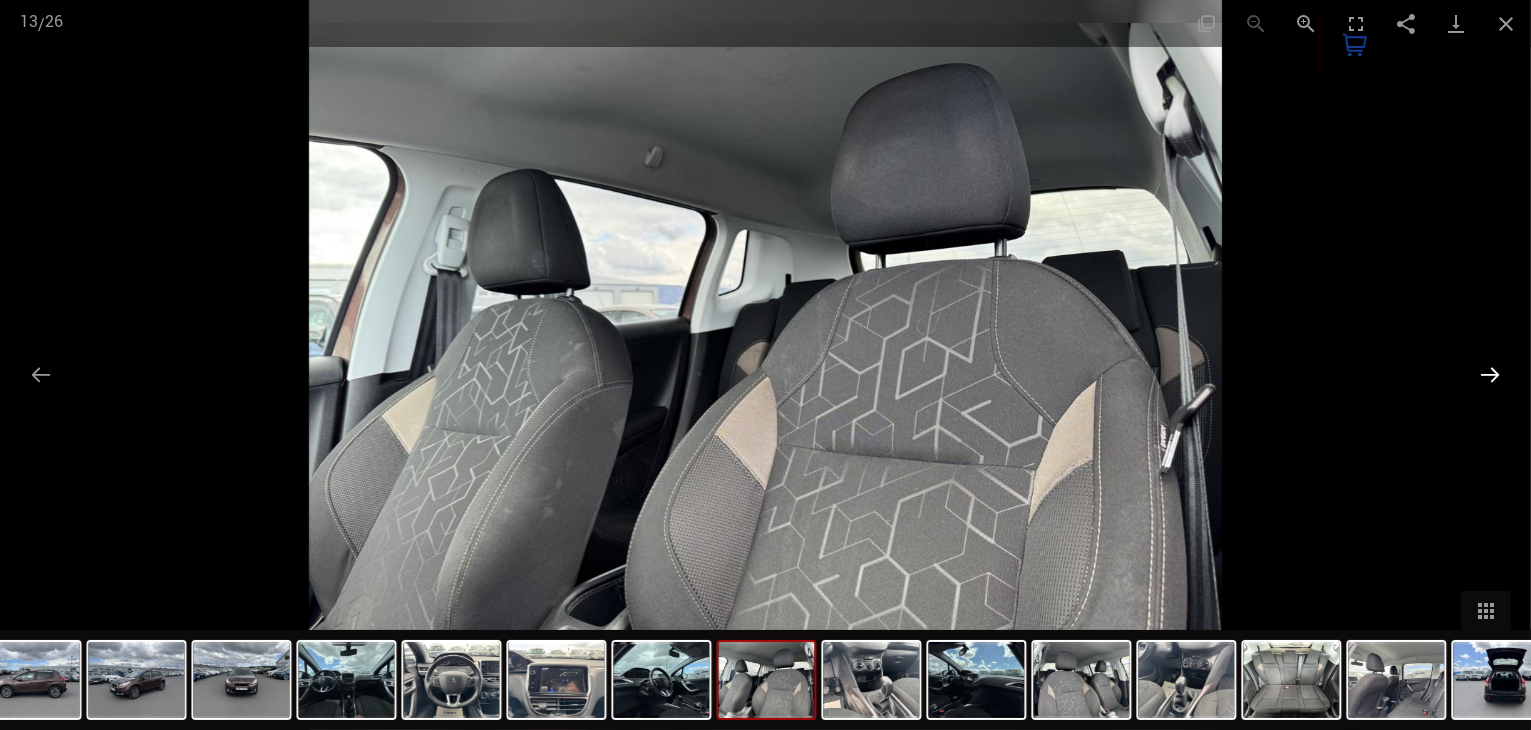 click at bounding box center (1490, 374) 